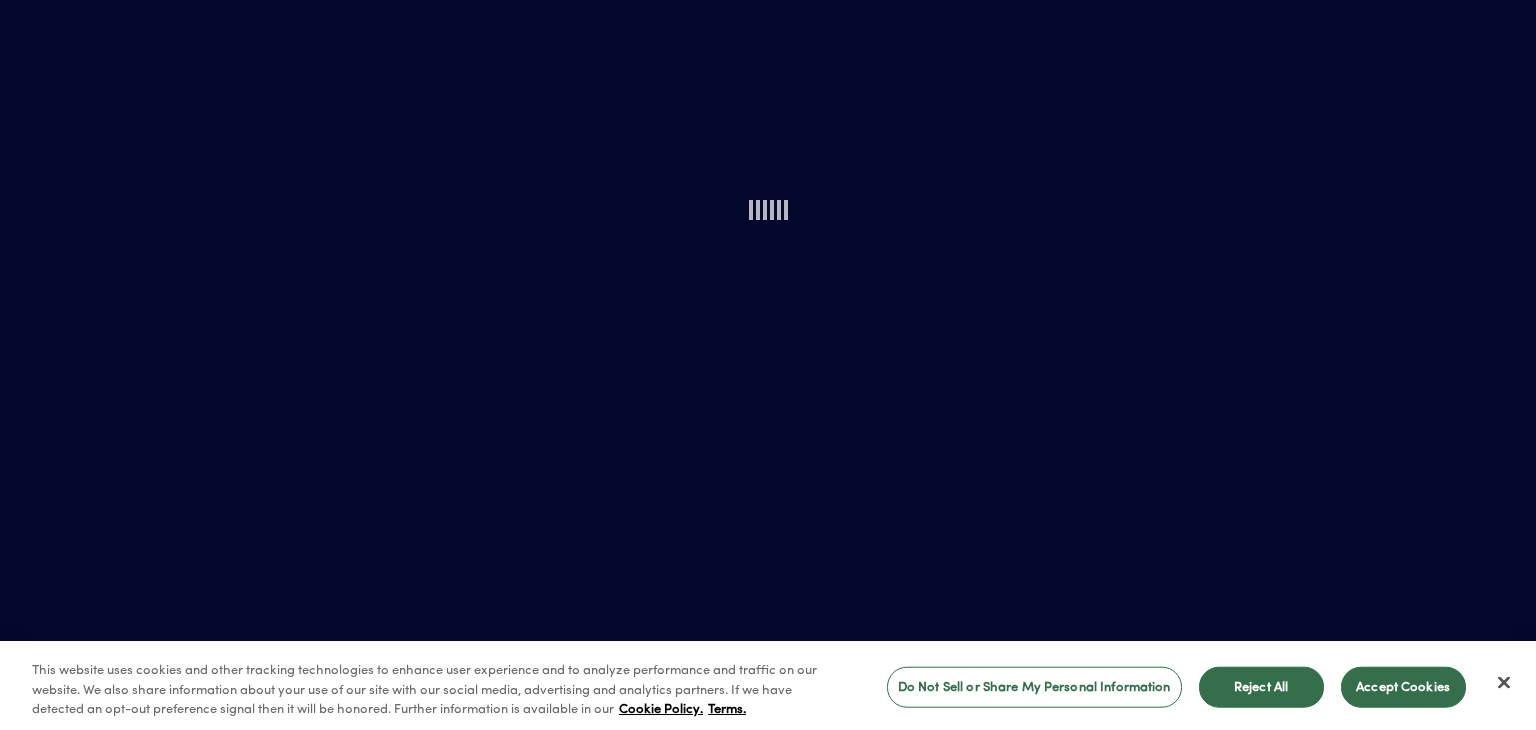 scroll, scrollTop: 0, scrollLeft: 0, axis: both 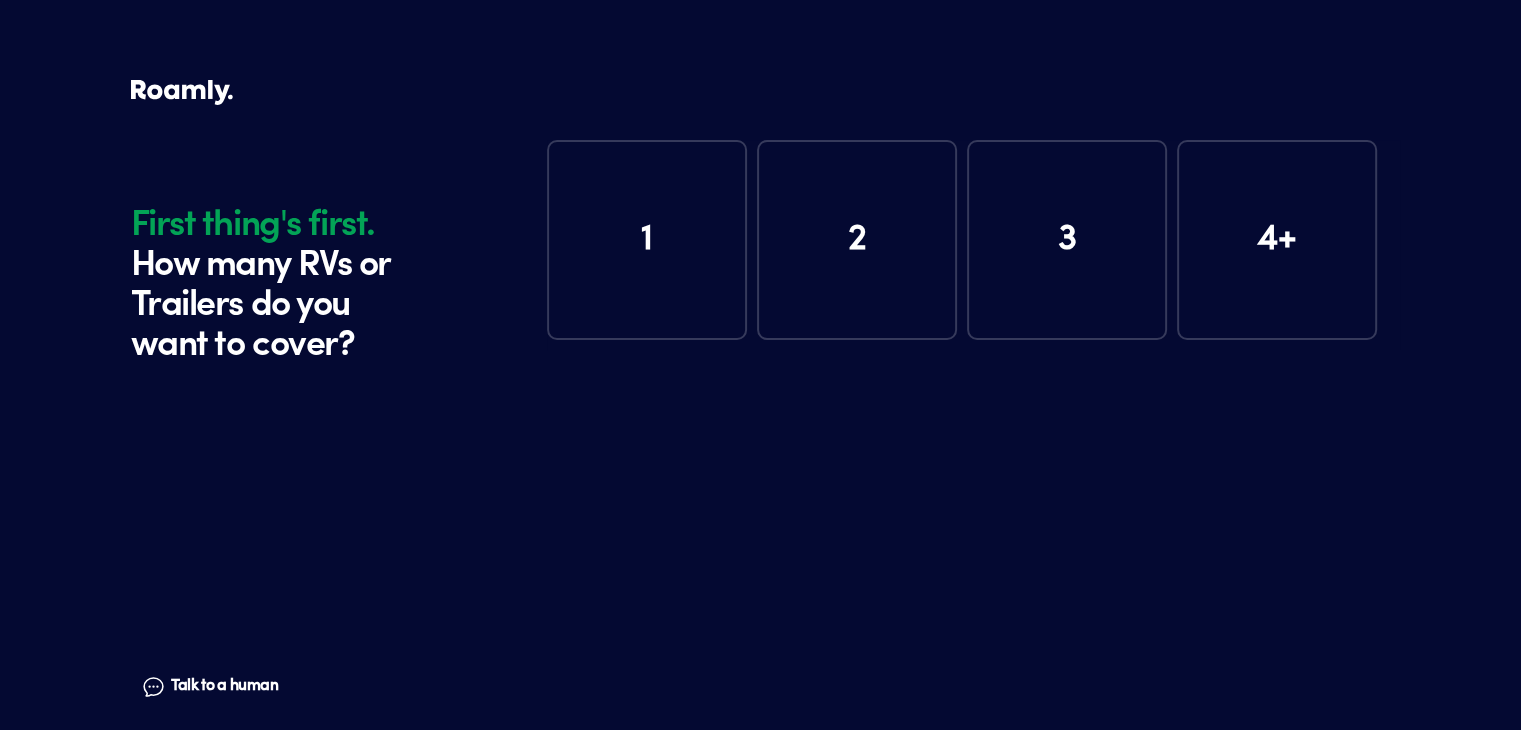 click on "1" at bounding box center (647, 240) 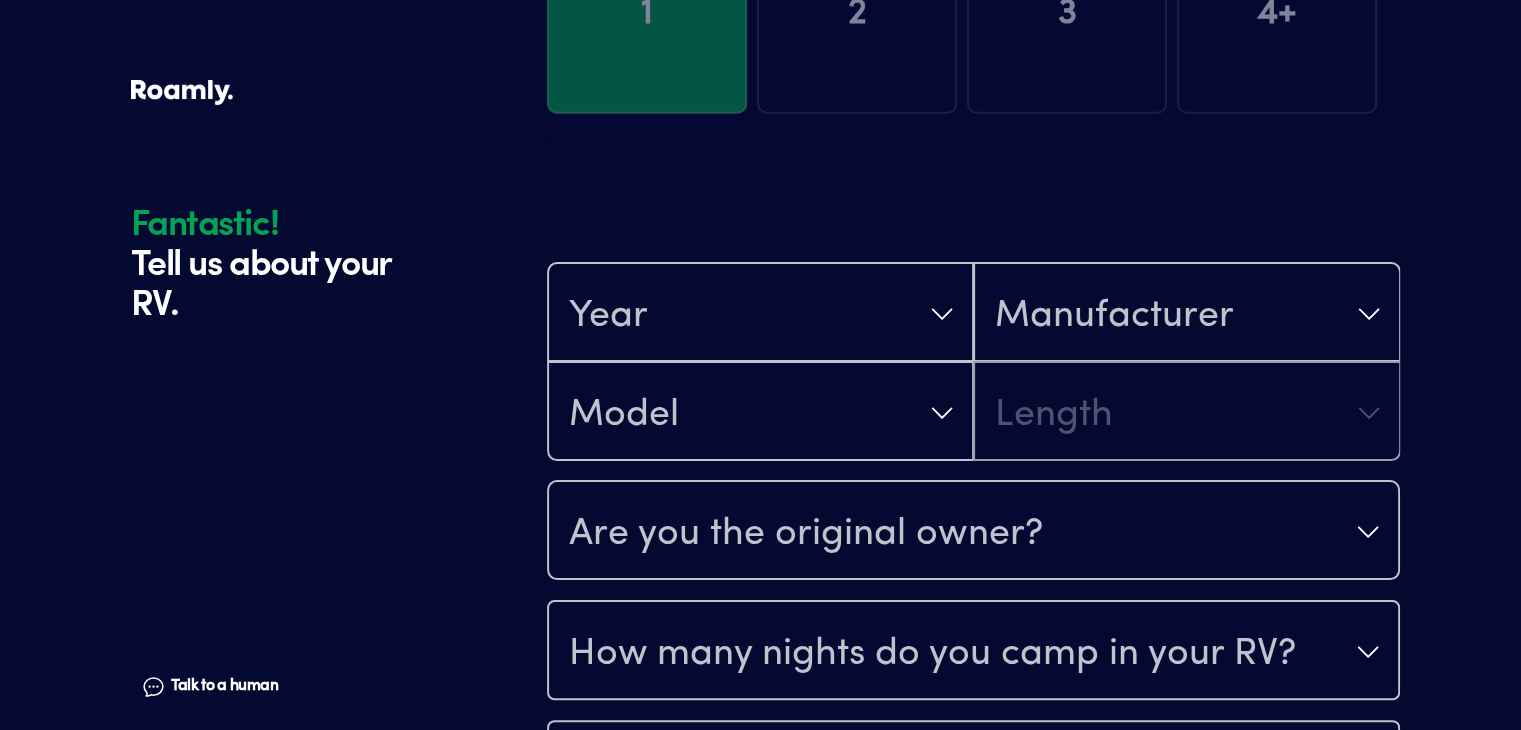 scroll, scrollTop: 390, scrollLeft: 0, axis: vertical 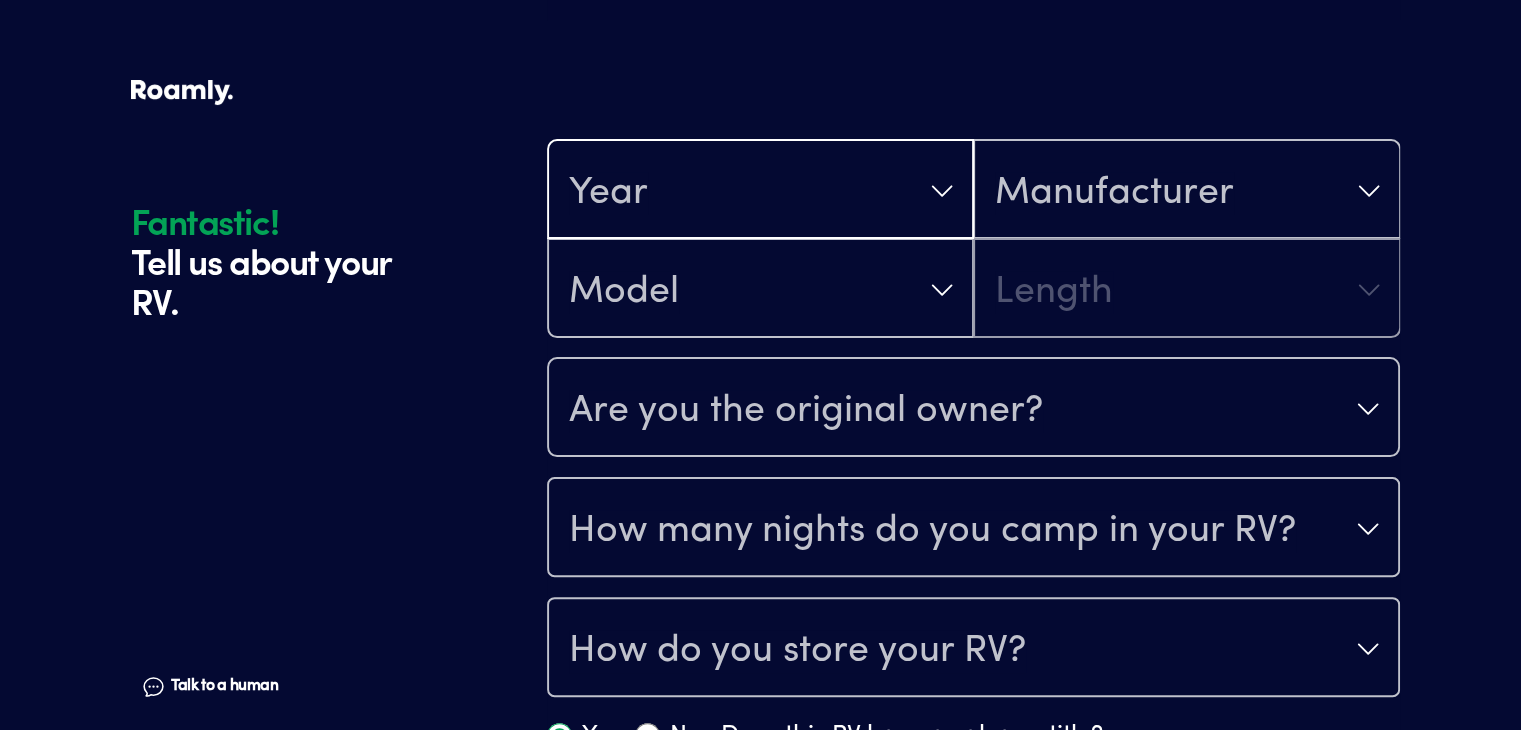 click on "Year" at bounding box center [760, 191] 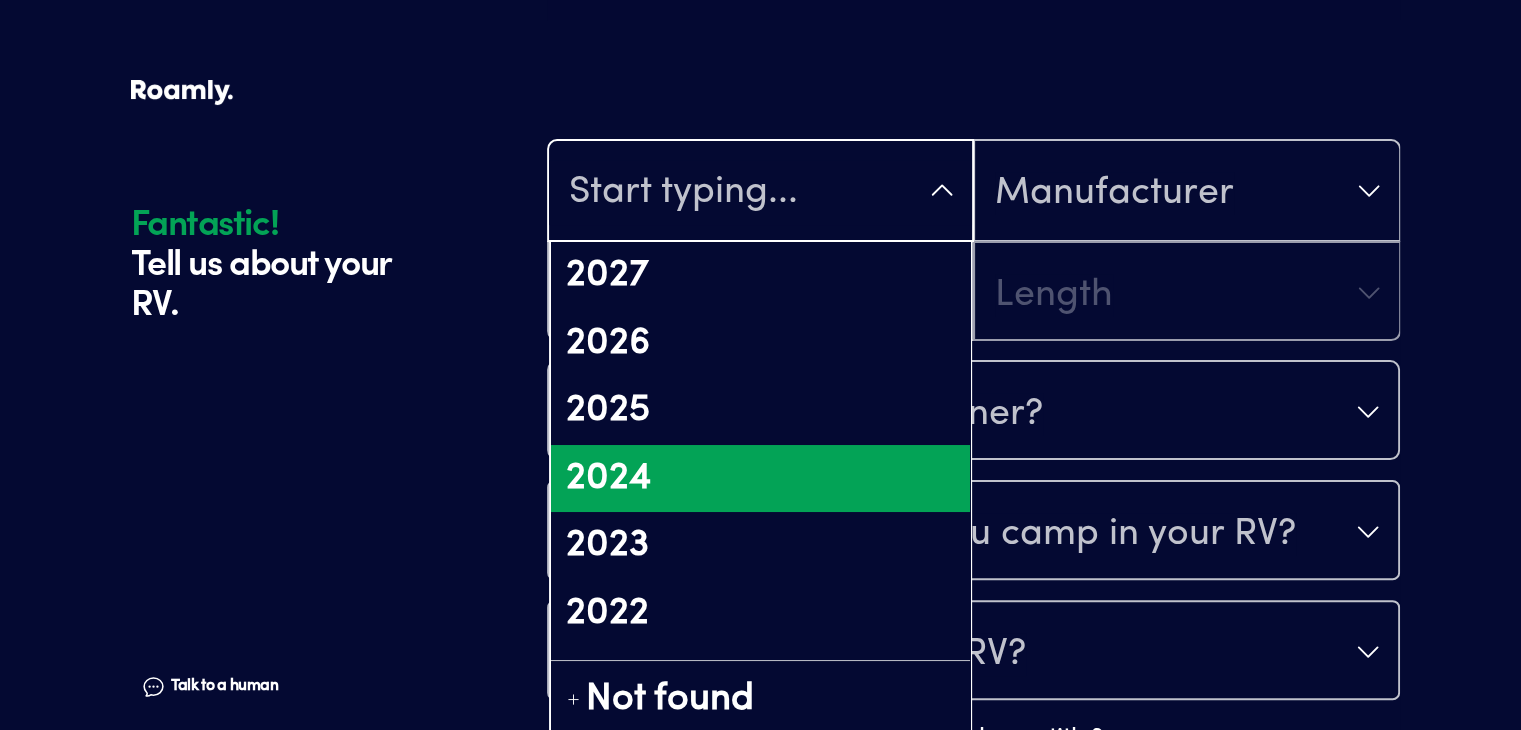 click on "2024" at bounding box center (760, 479) 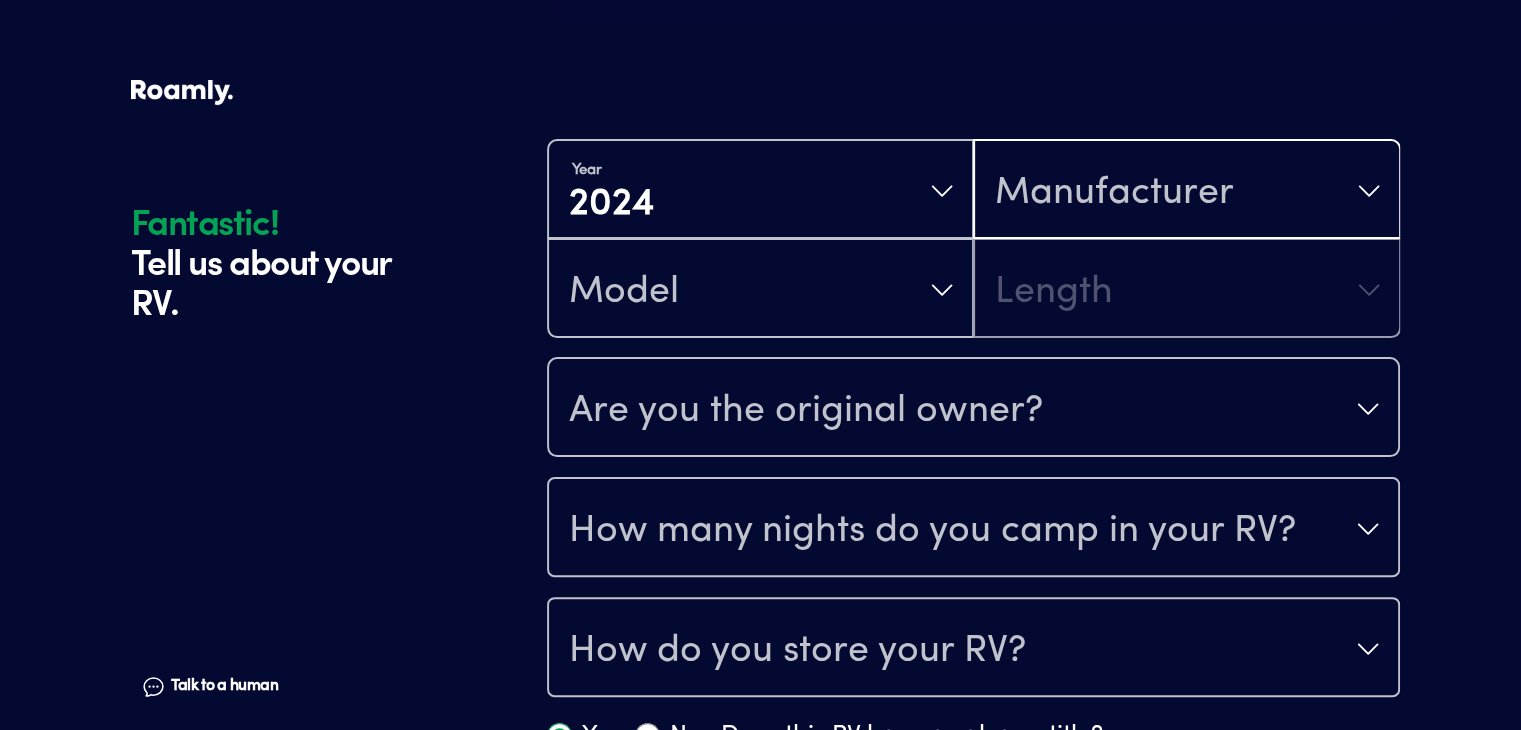 click on "Manufacturer" at bounding box center (1186, 191) 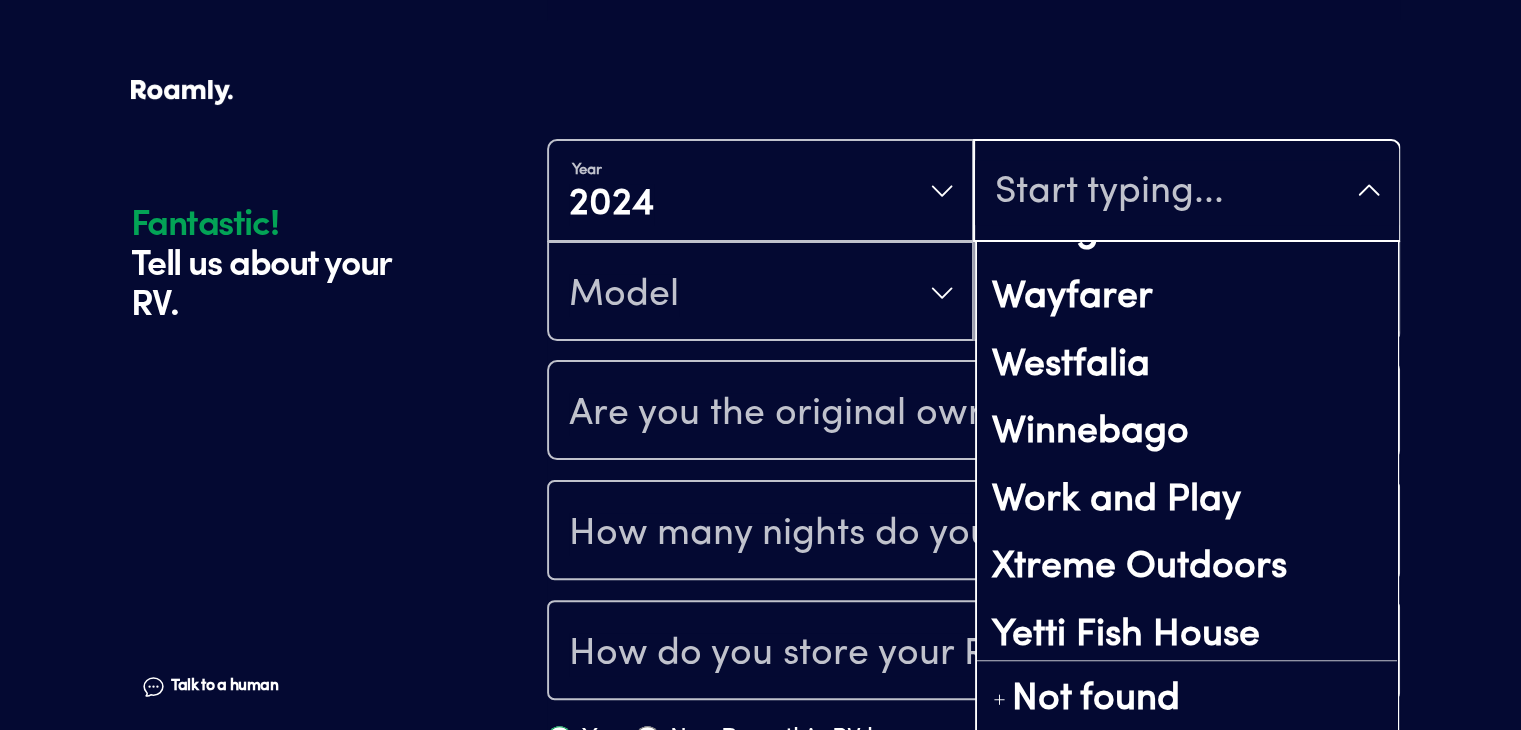scroll, scrollTop: 9091, scrollLeft: 0, axis: vertical 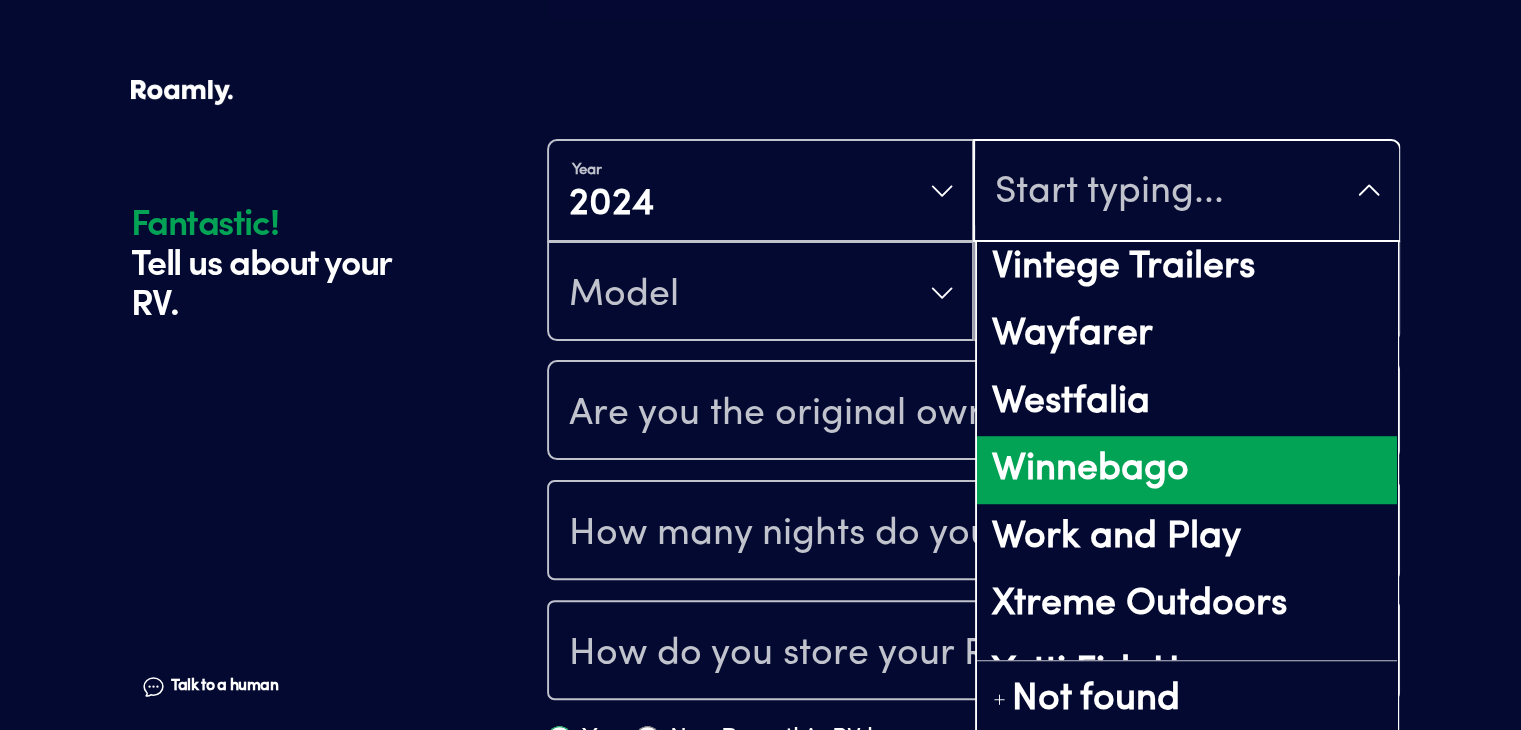 click on "Winnebago" at bounding box center (1186, 470) 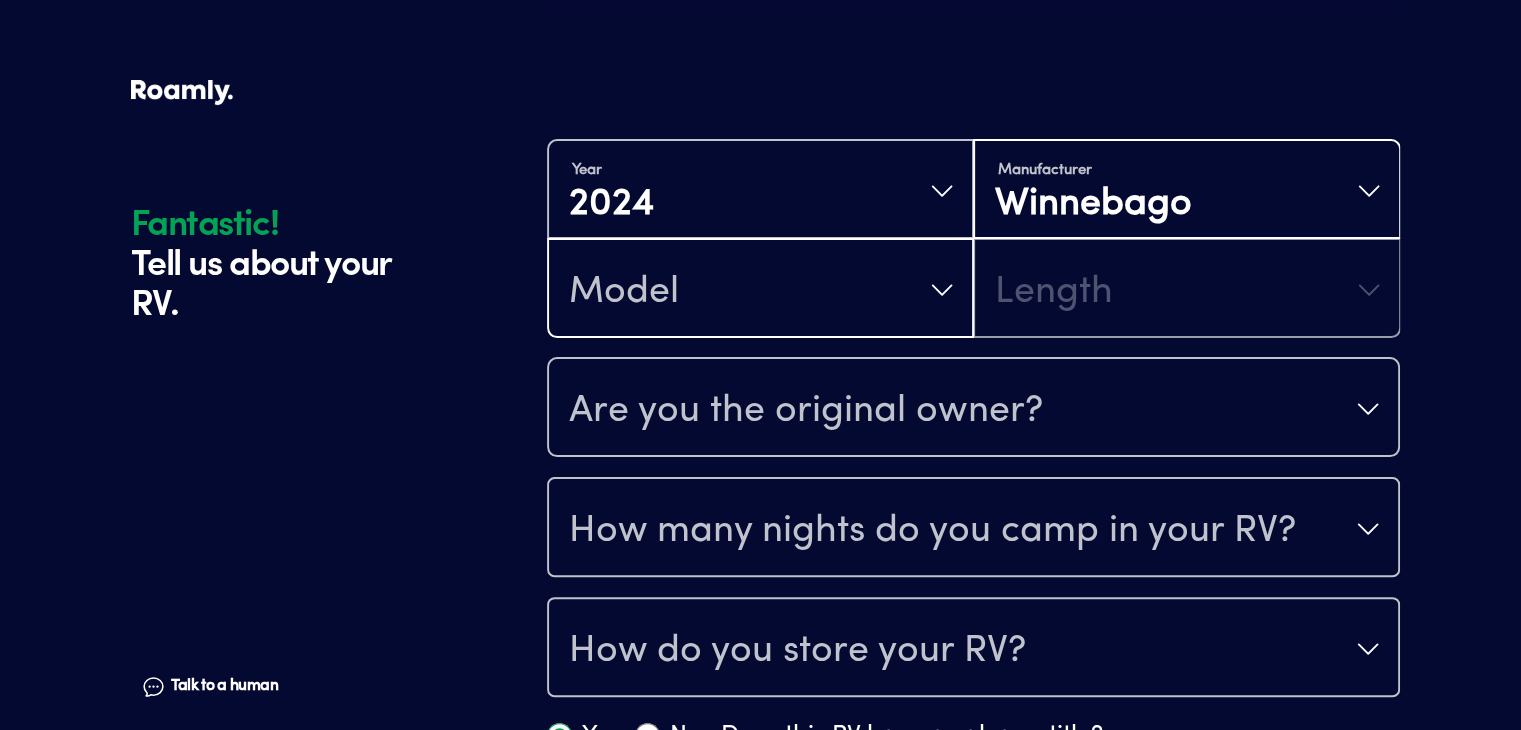 click on "Model" at bounding box center (760, 290) 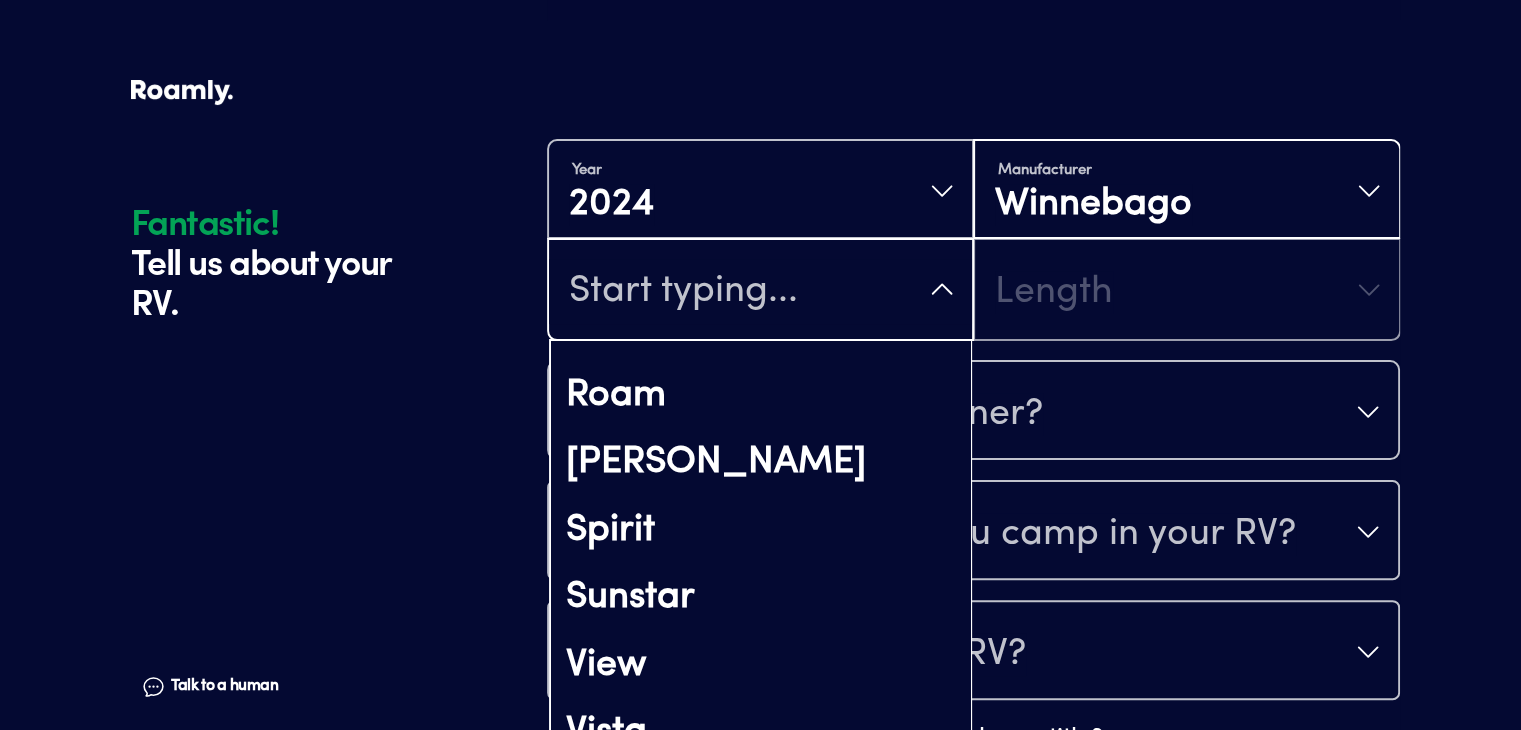 scroll, scrollTop: 704, scrollLeft: 0, axis: vertical 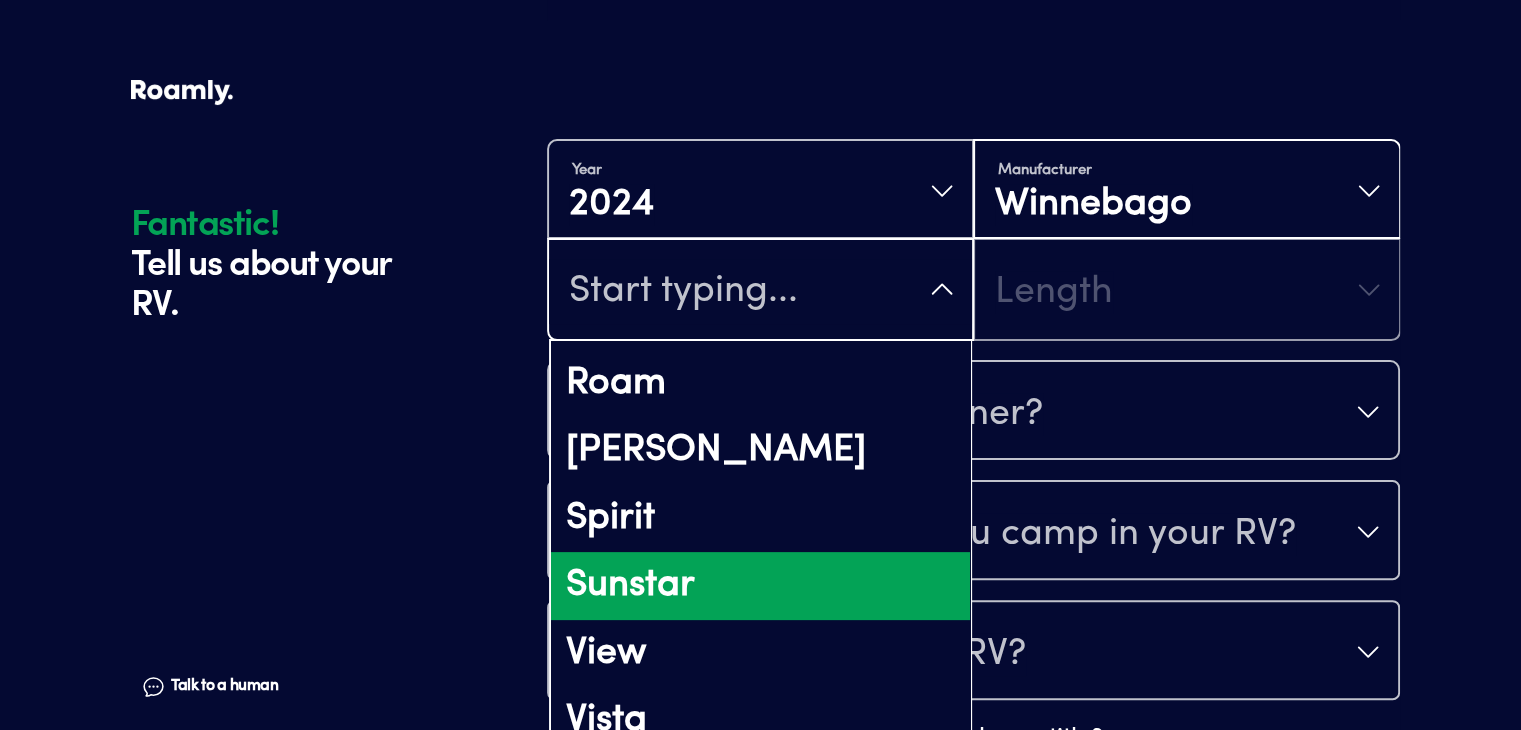 click on "Sunstar" at bounding box center (760, 586) 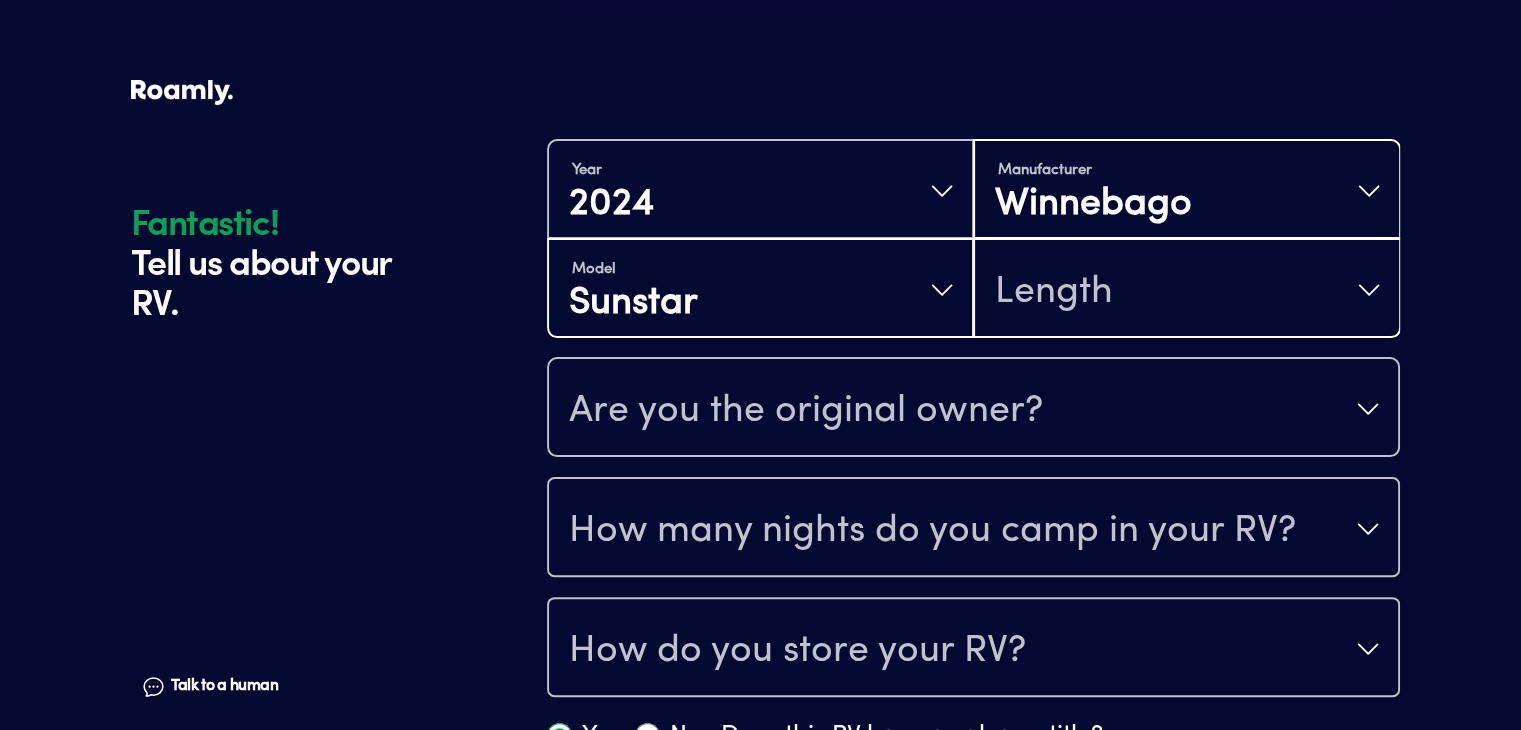 click on "Length" at bounding box center (1186, 290) 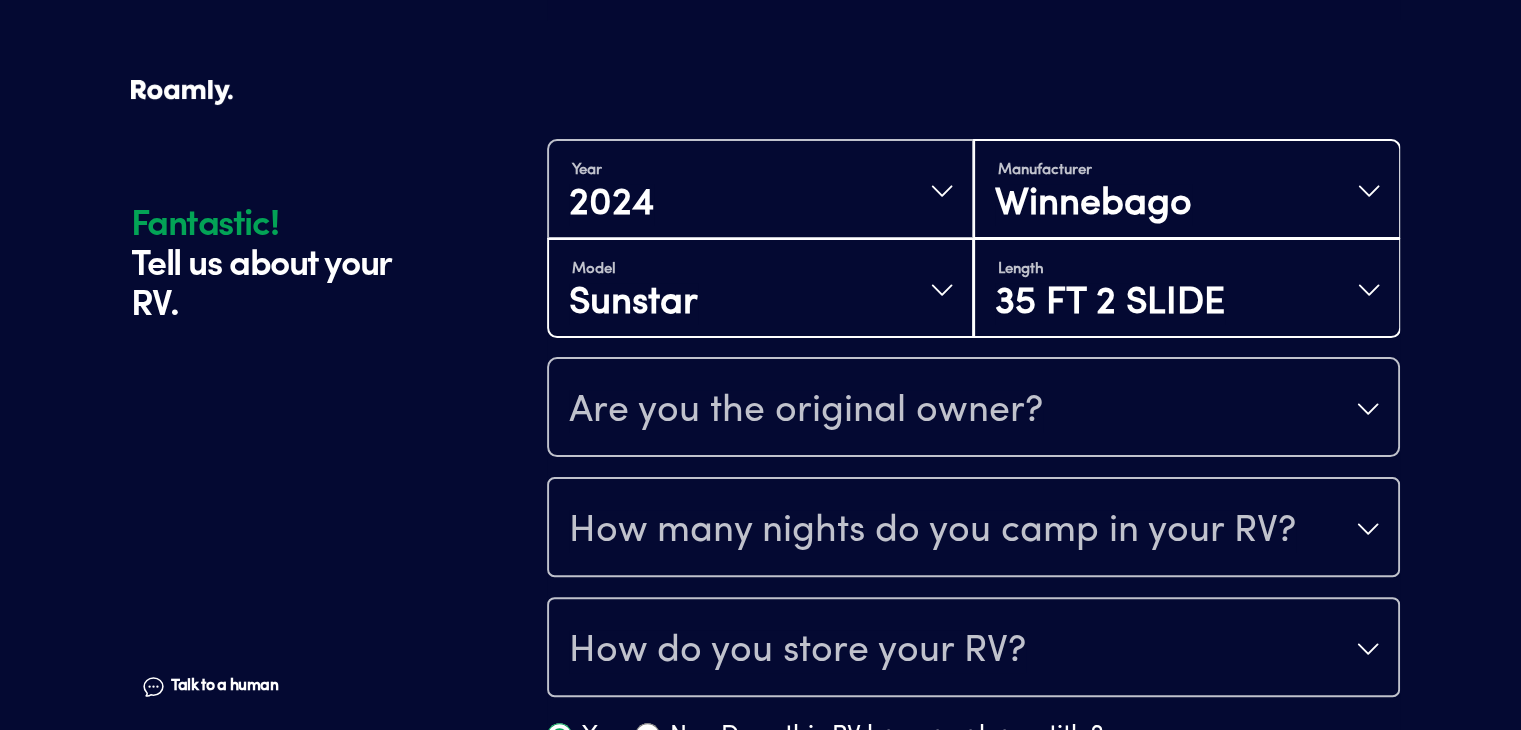 click on "Length 35 FT 2 SLIDE" at bounding box center (1186, 290) 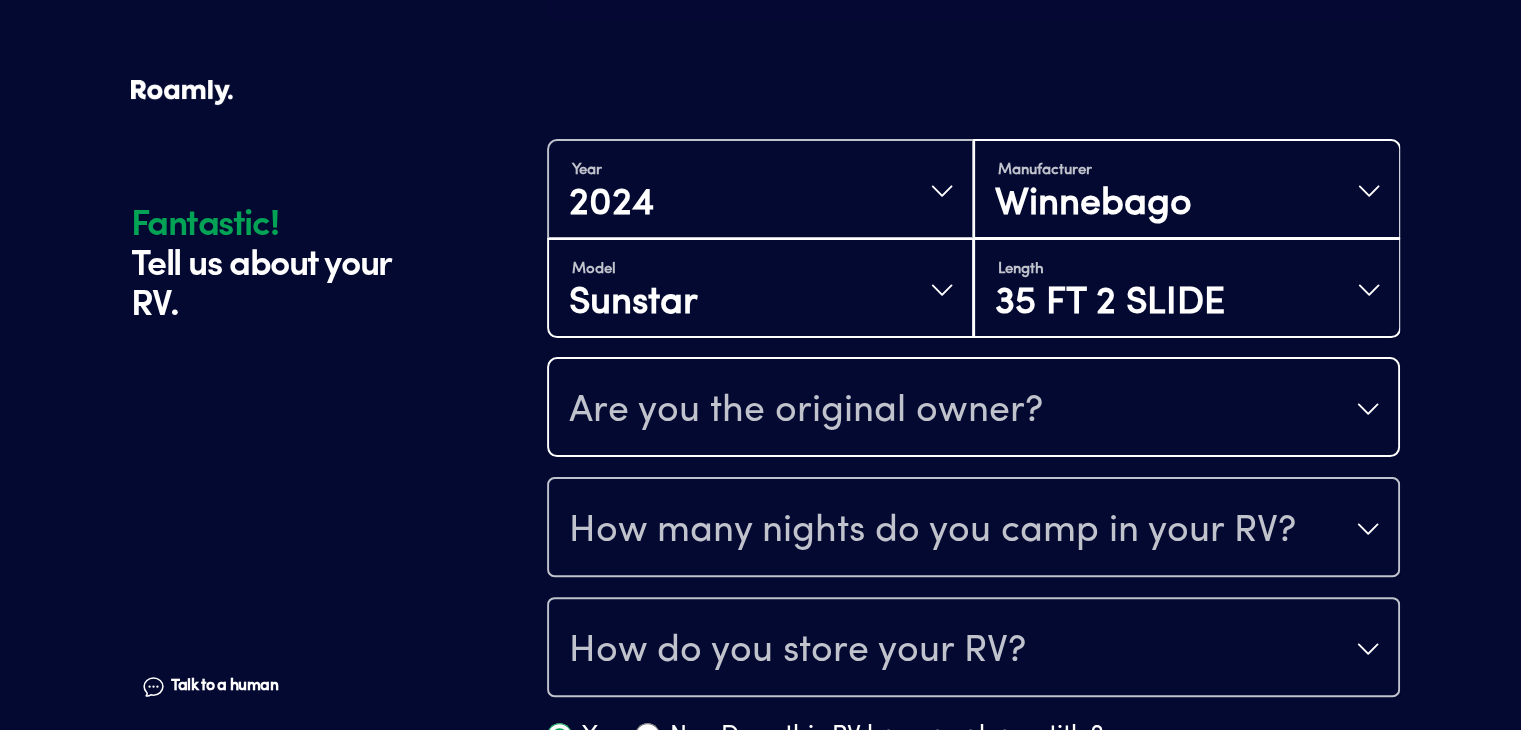 click on "Are you the original owner?" at bounding box center (973, 409) 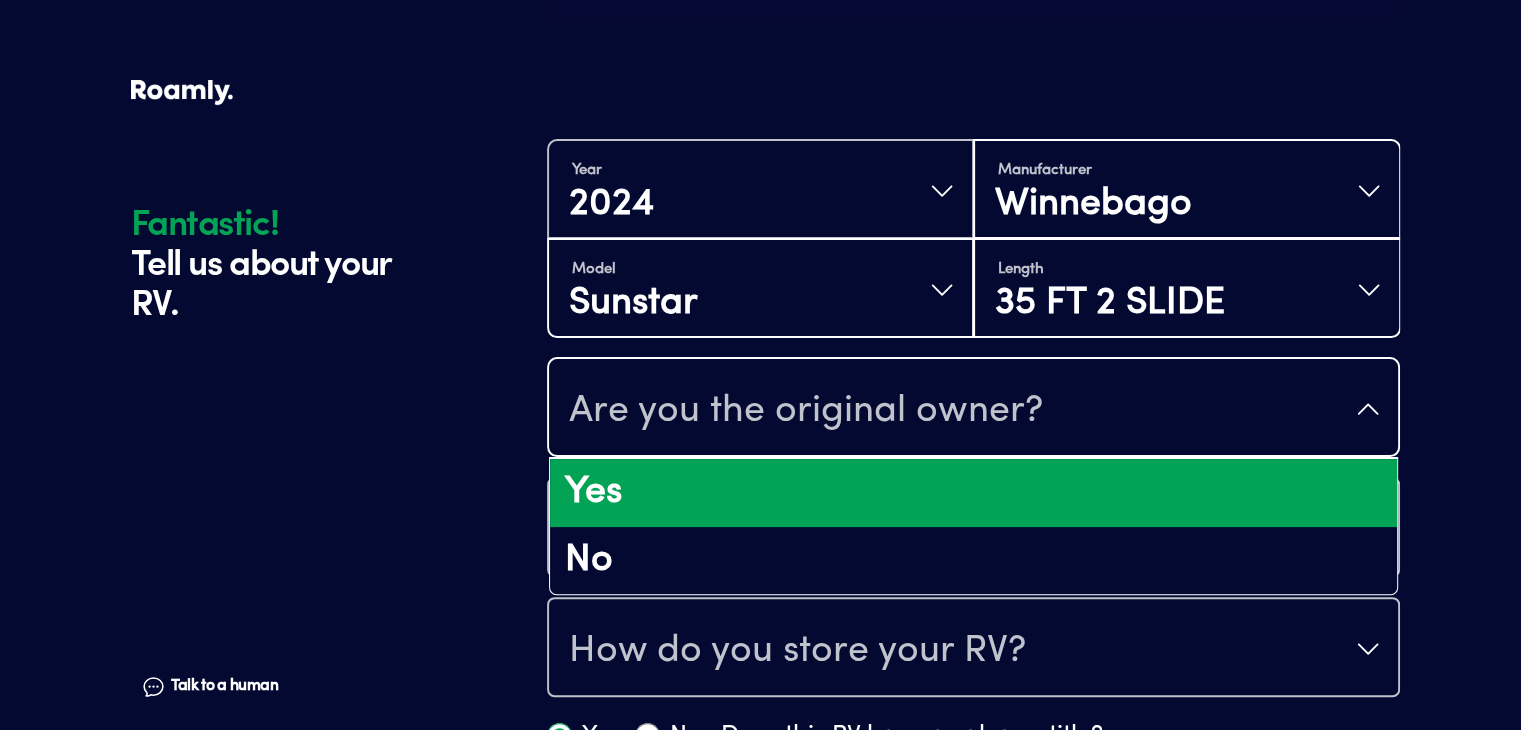 click on "Yes" at bounding box center (973, 493) 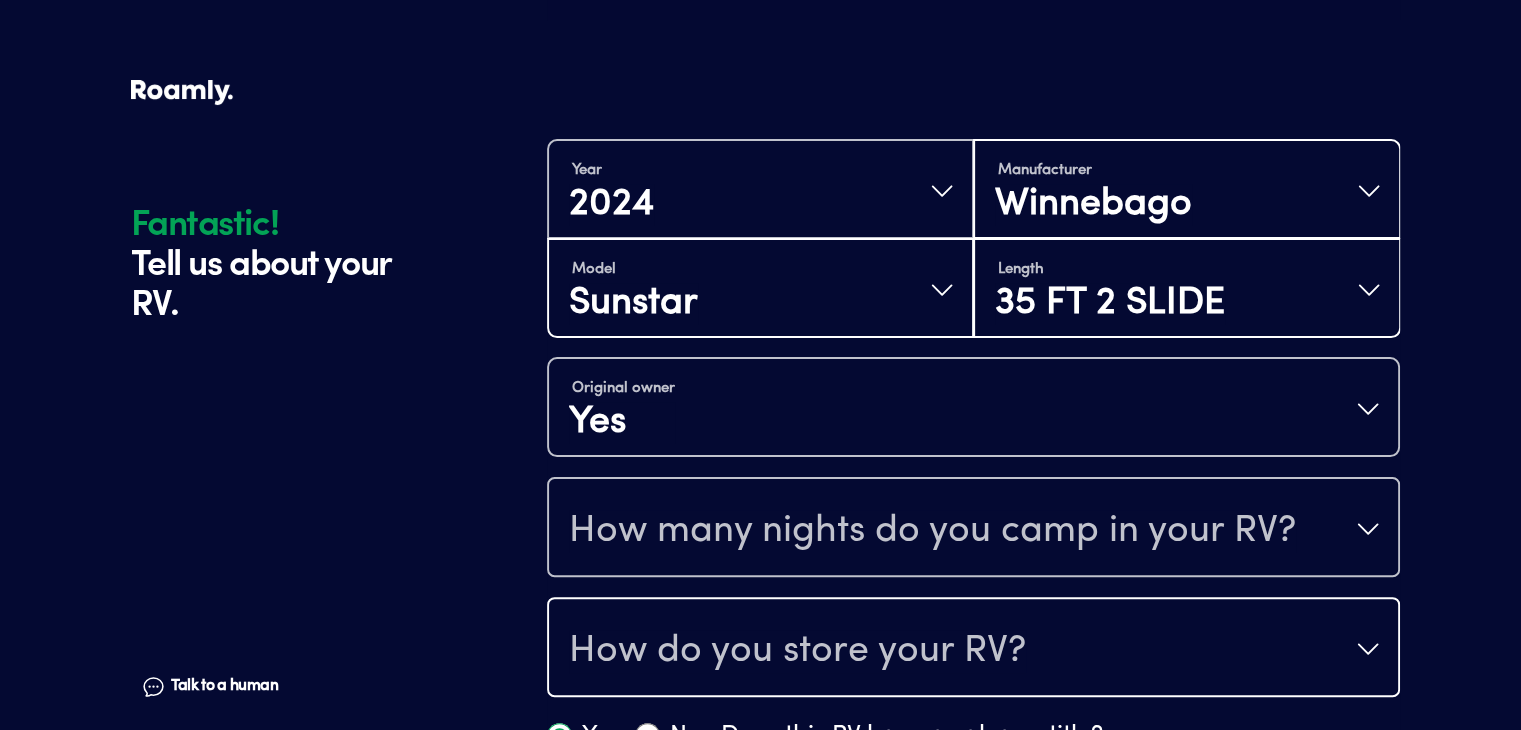 click on "How do you store your RV?" at bounding box center [973, 649] 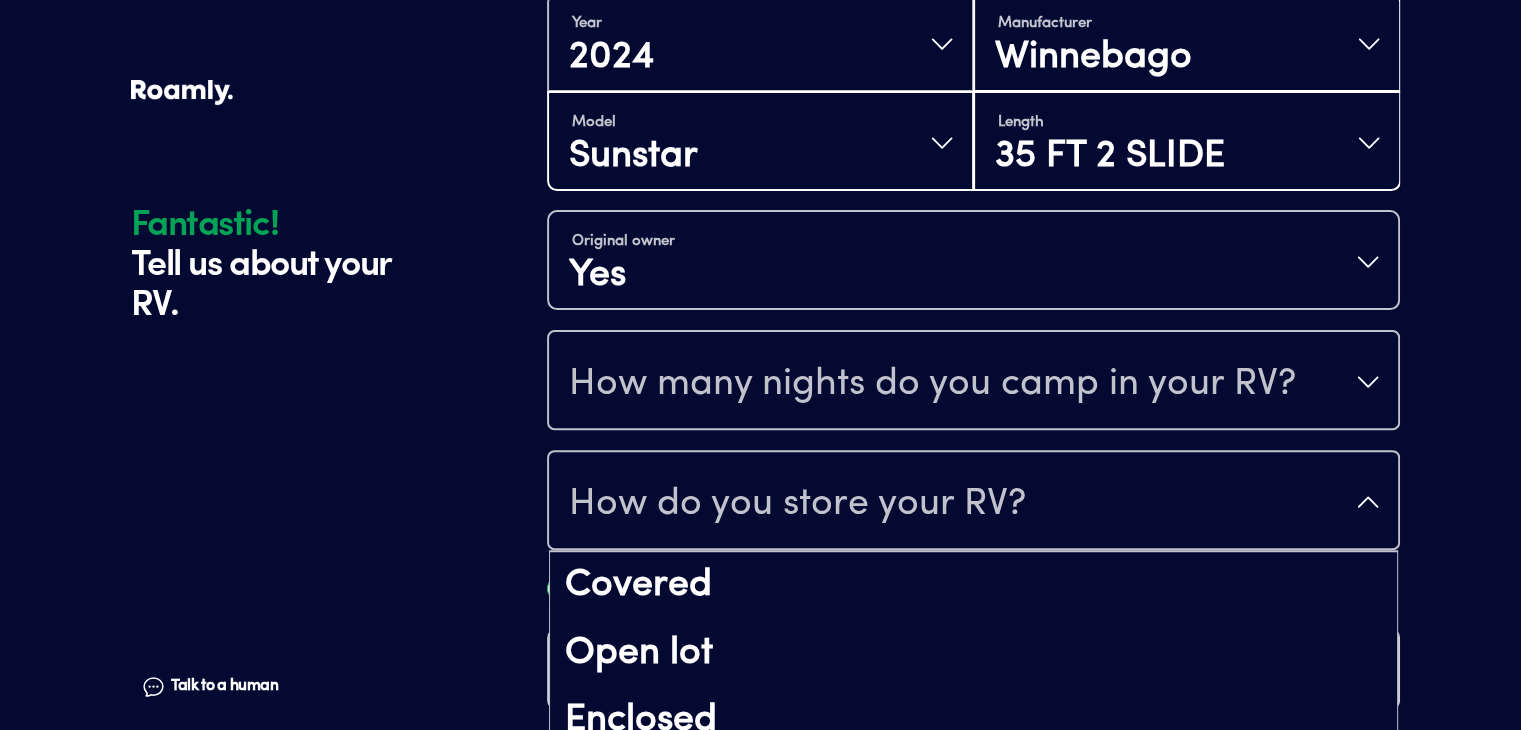 scroll, scrollTop: 547, scrollLeft: 0, axis: vertical 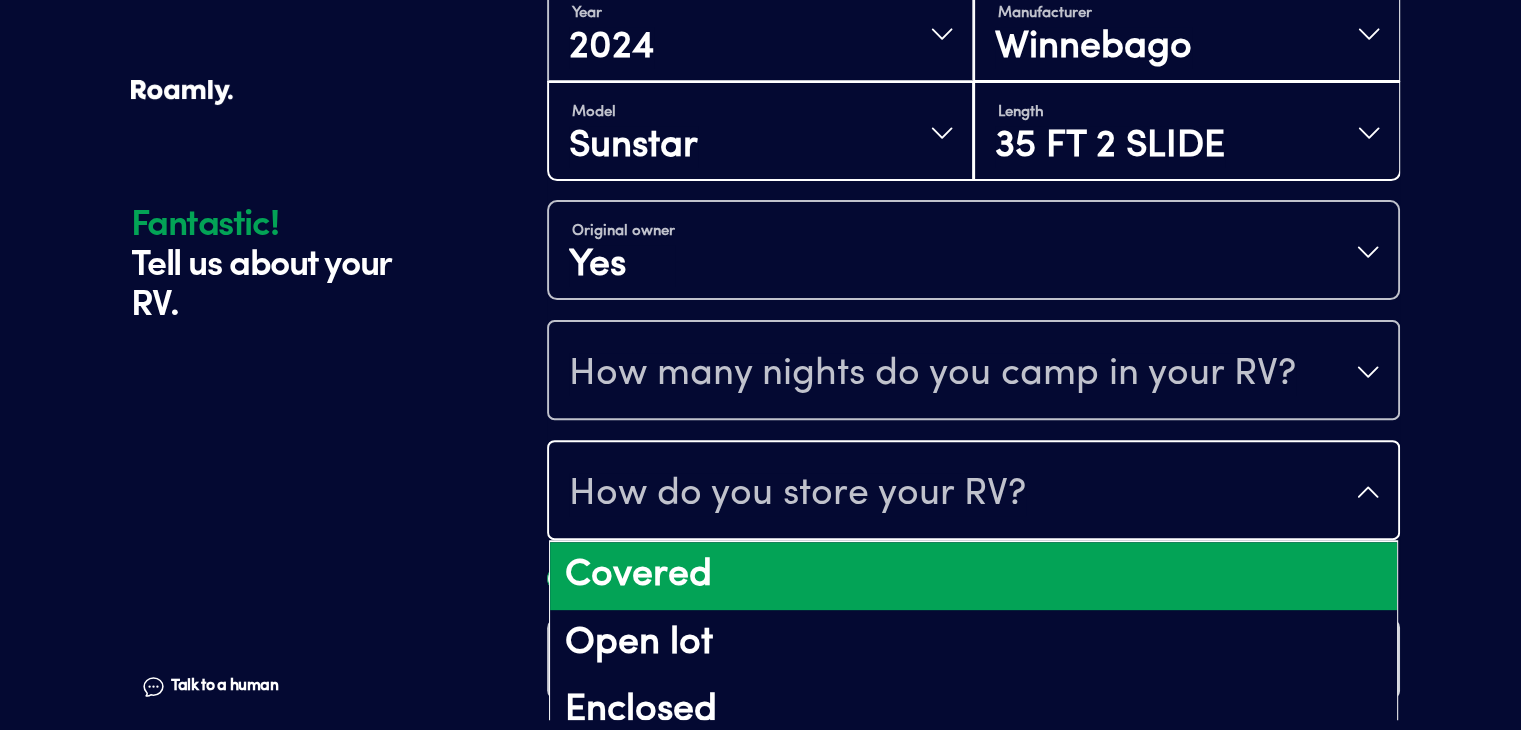 click on "Covered" at bounding box center [973, 576] 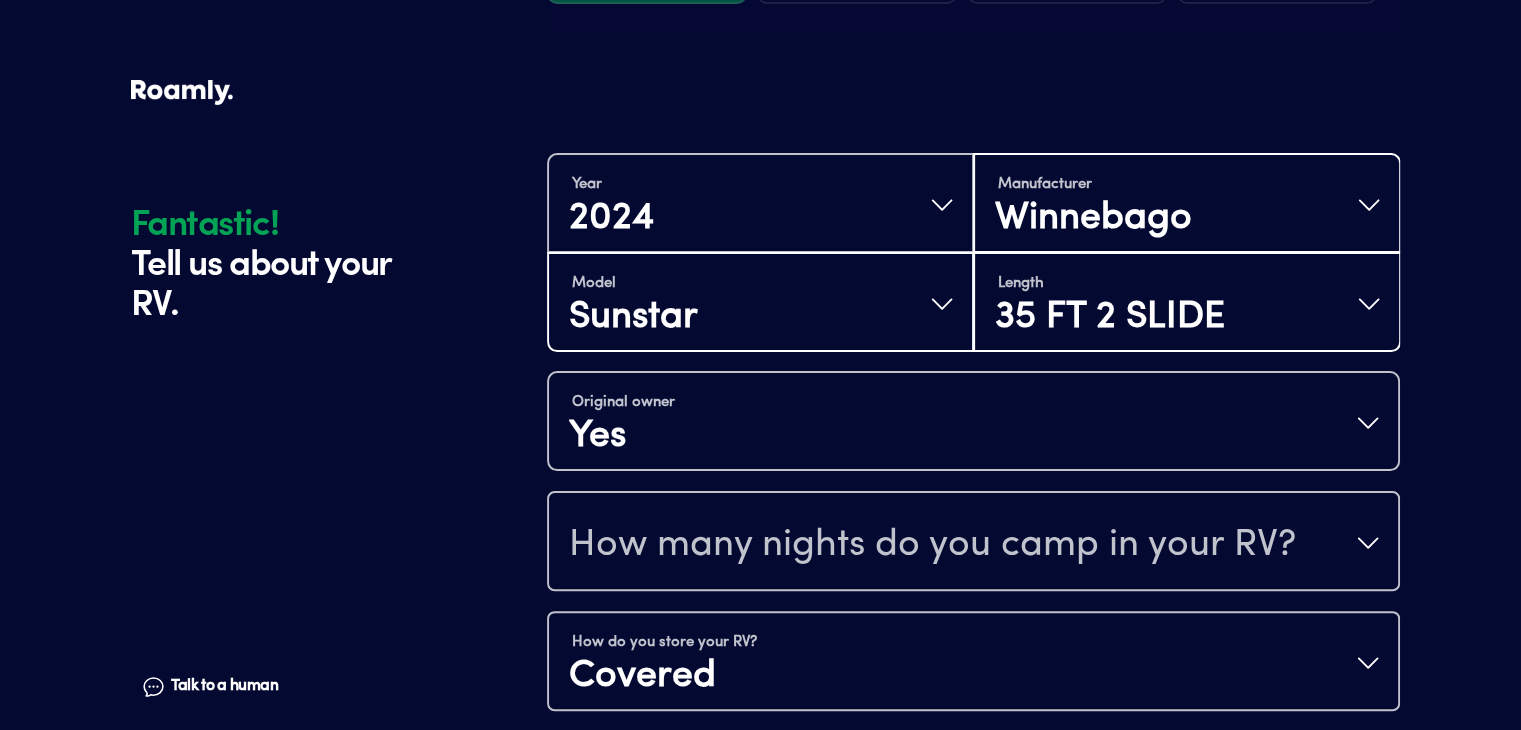 scroll, scrollTop: 547, scrollLeft: 0, axis: vertical 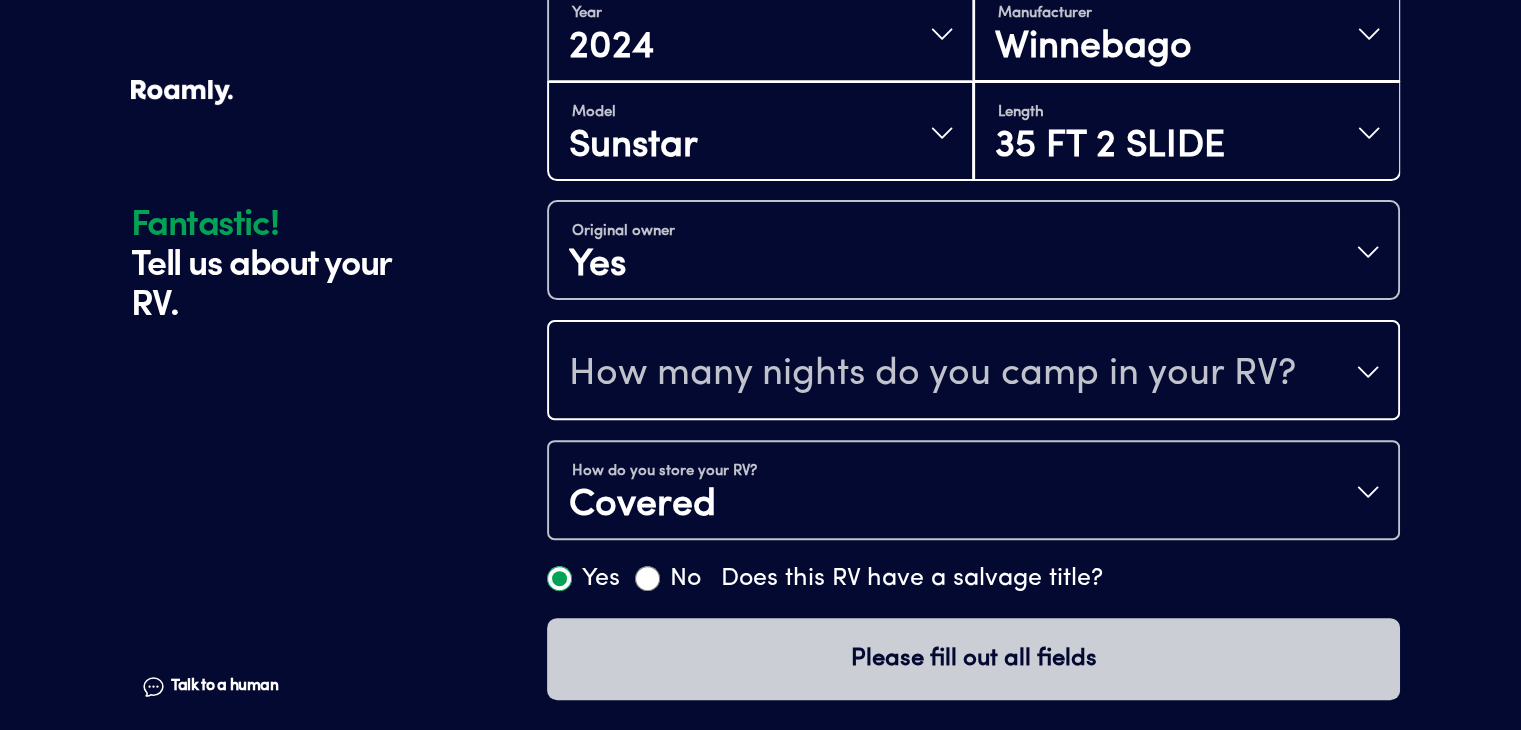 click on "How many nights do you camp in your RV?" at bounding box center [973, 372] 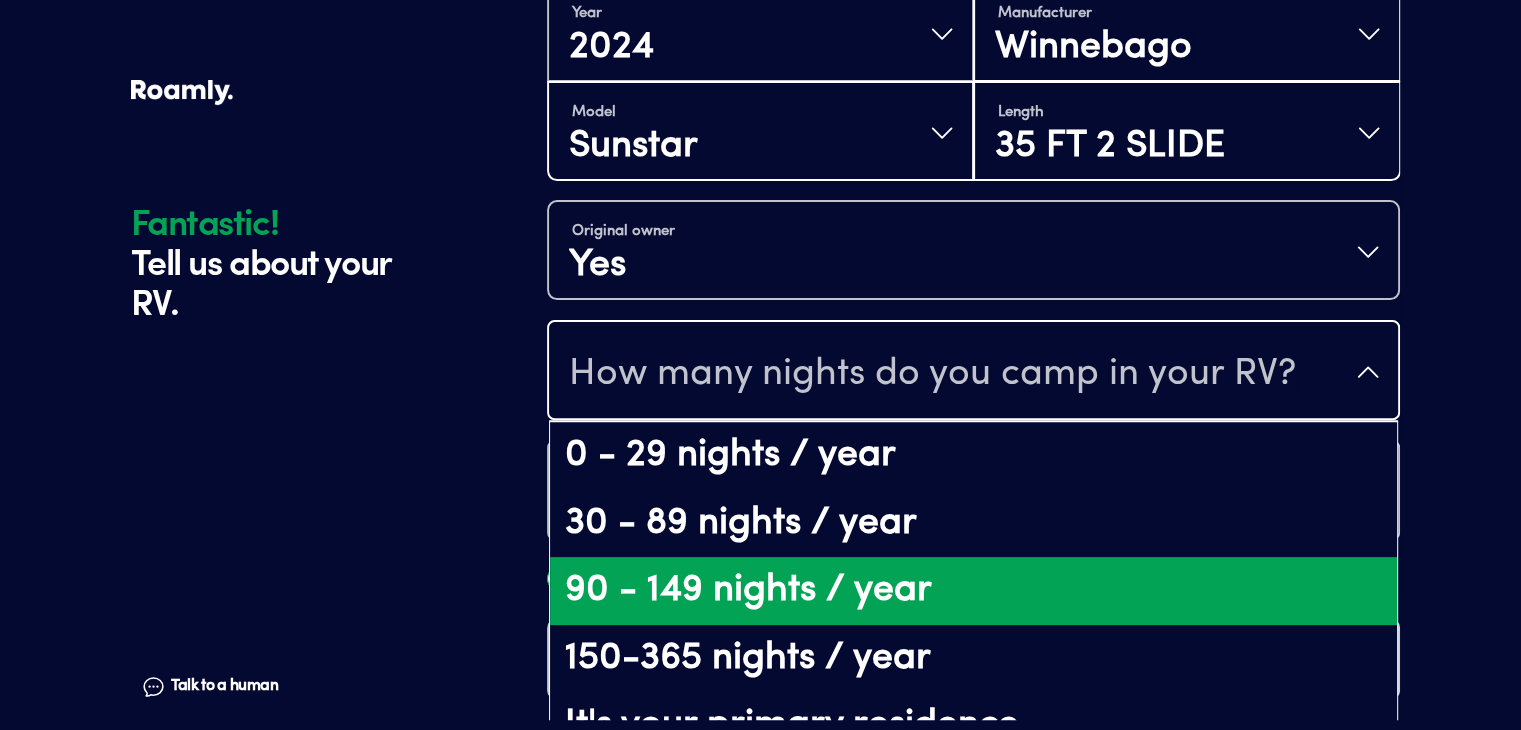 click on "90 - 149 nights / year" at bounding box center (973, 591) 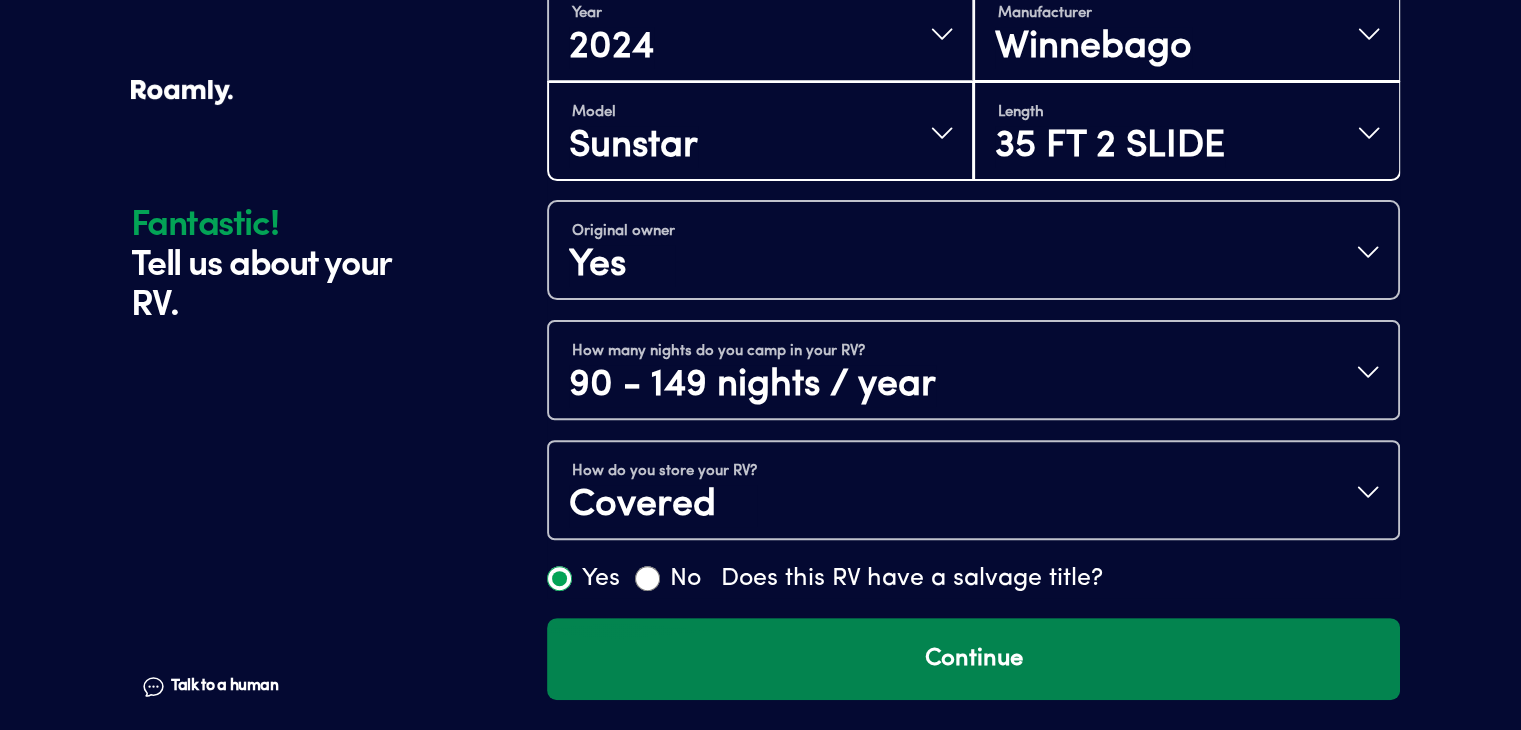 click on "Continue" at bounding box center [973, 659] 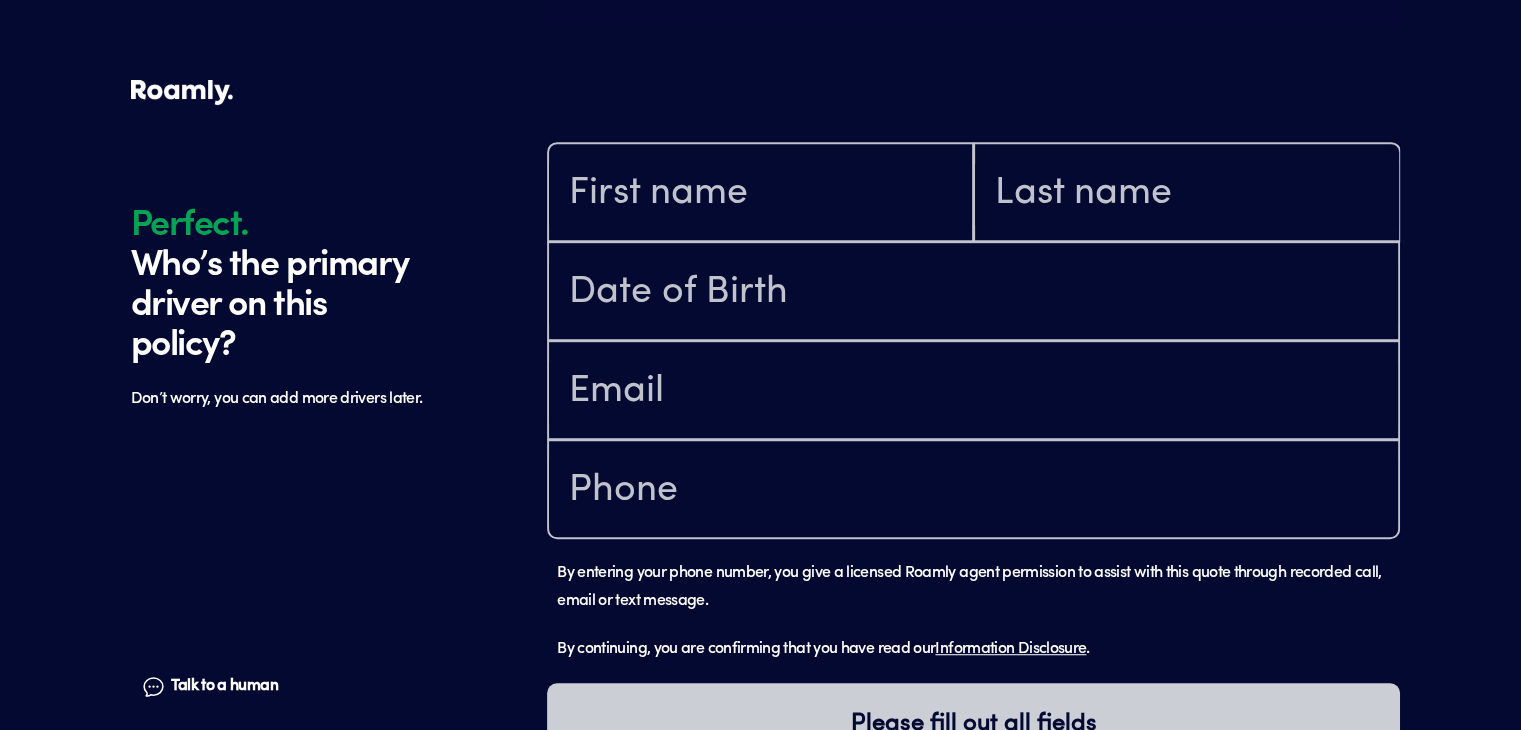 scroll, scrollTop: 1184, scrollLeft: 0, axis: vertical 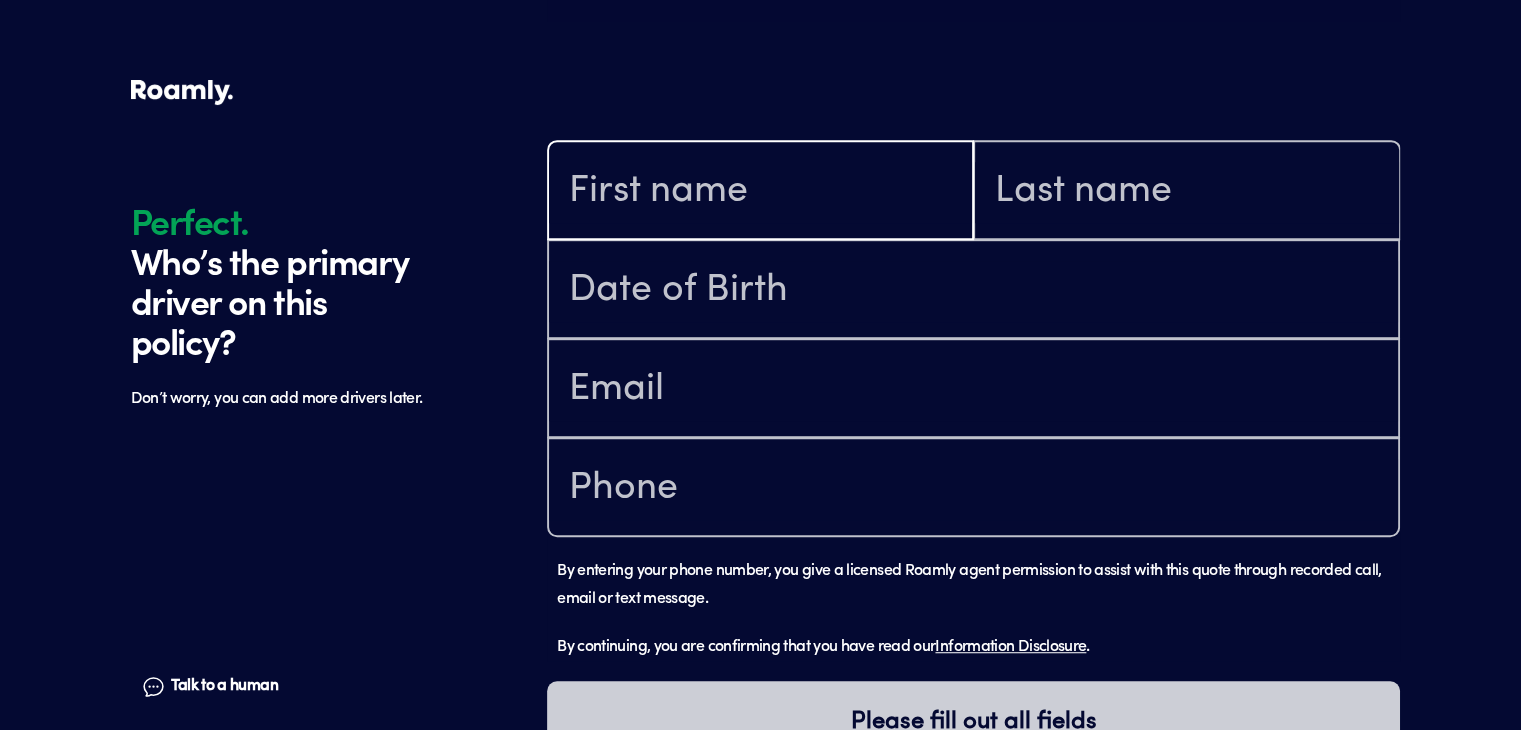 click at bounding box center (760, 192) 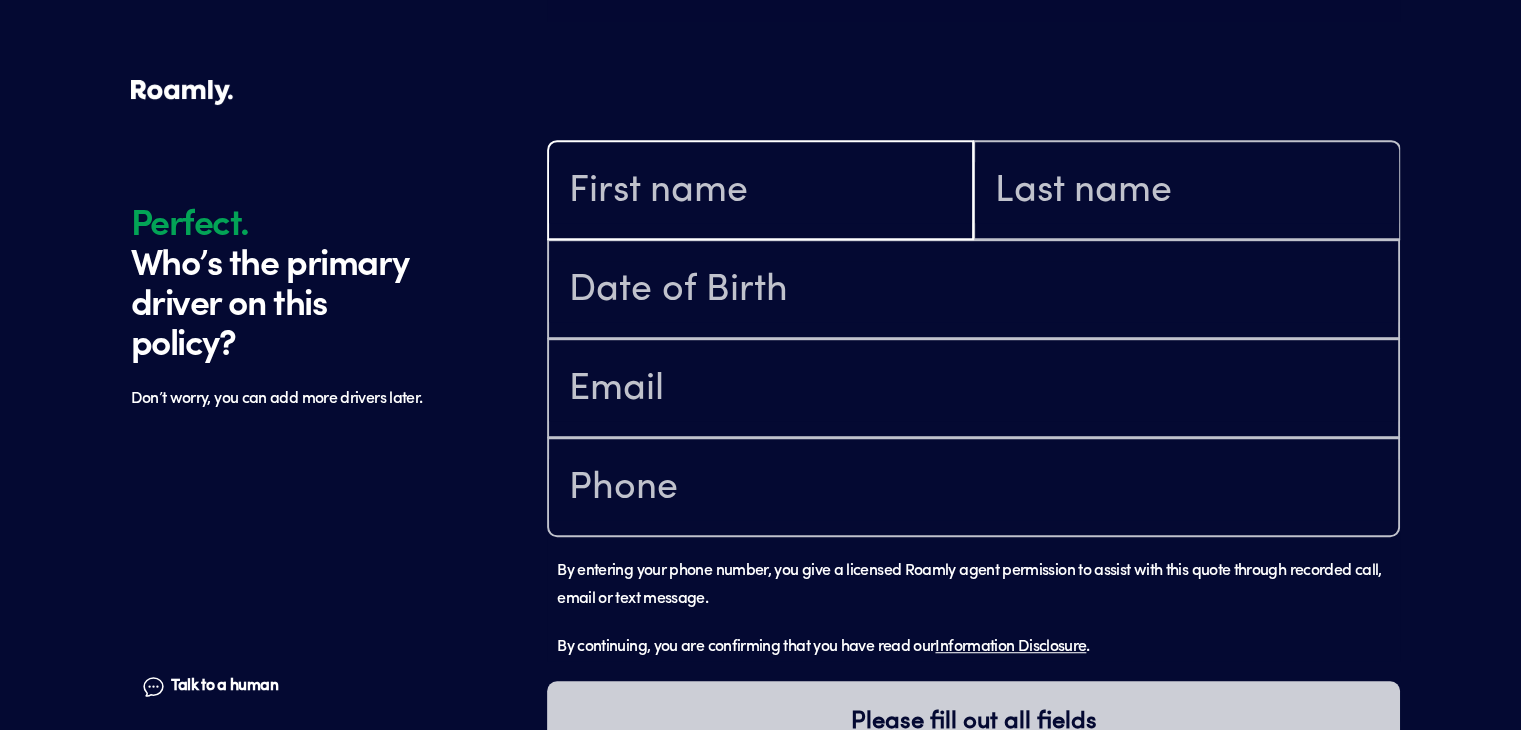 click at bounding box center (760, 192) 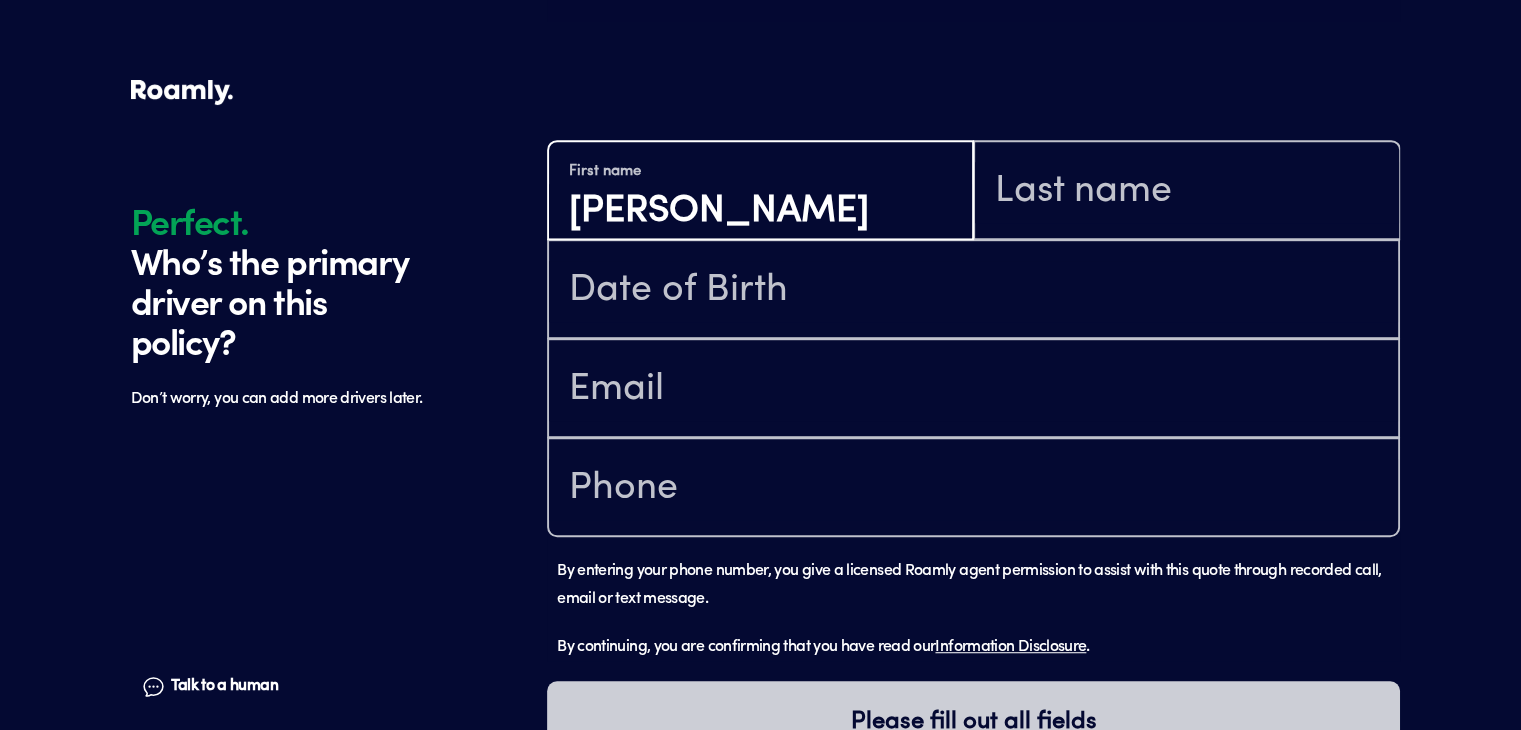 type on "[PERSON_NAME]" 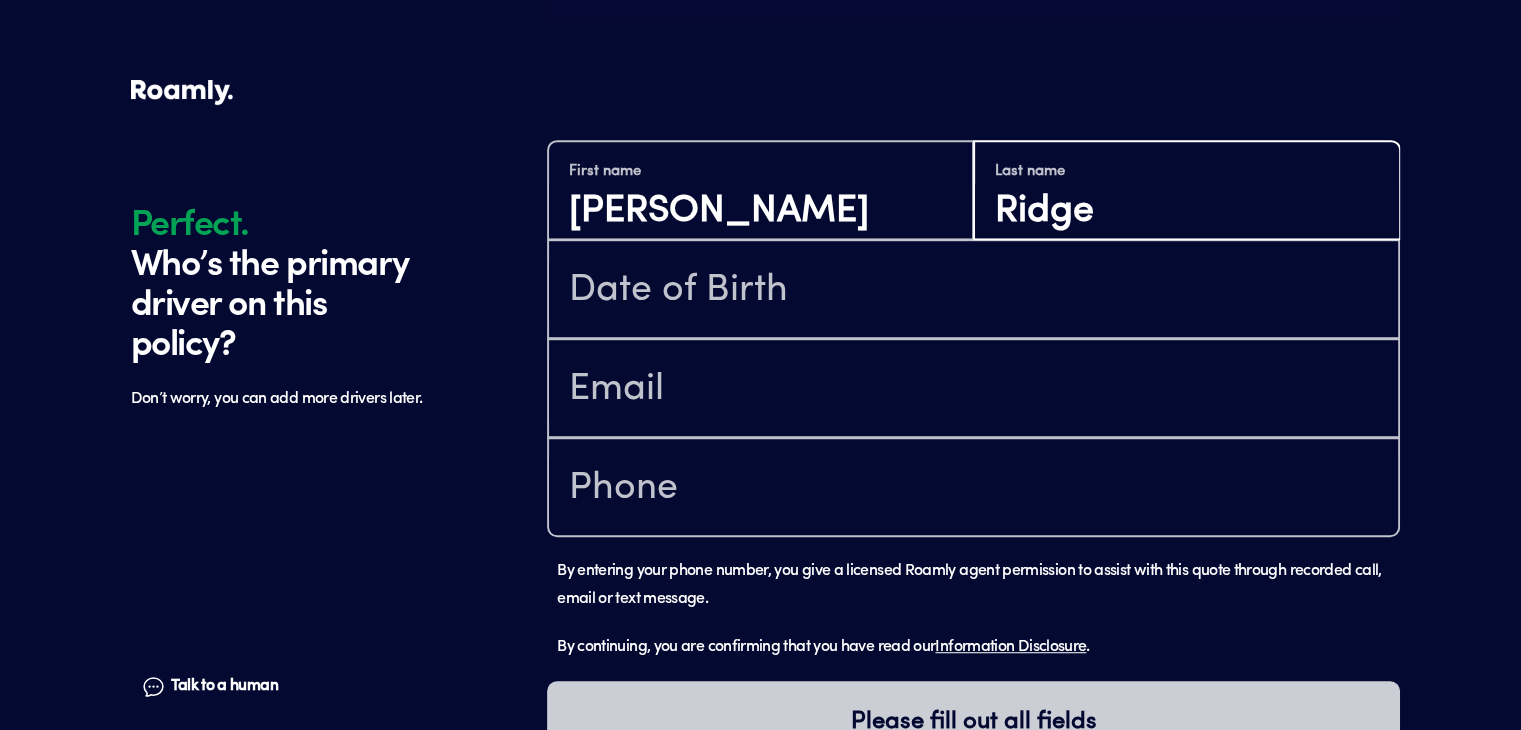 type on "Ridge" 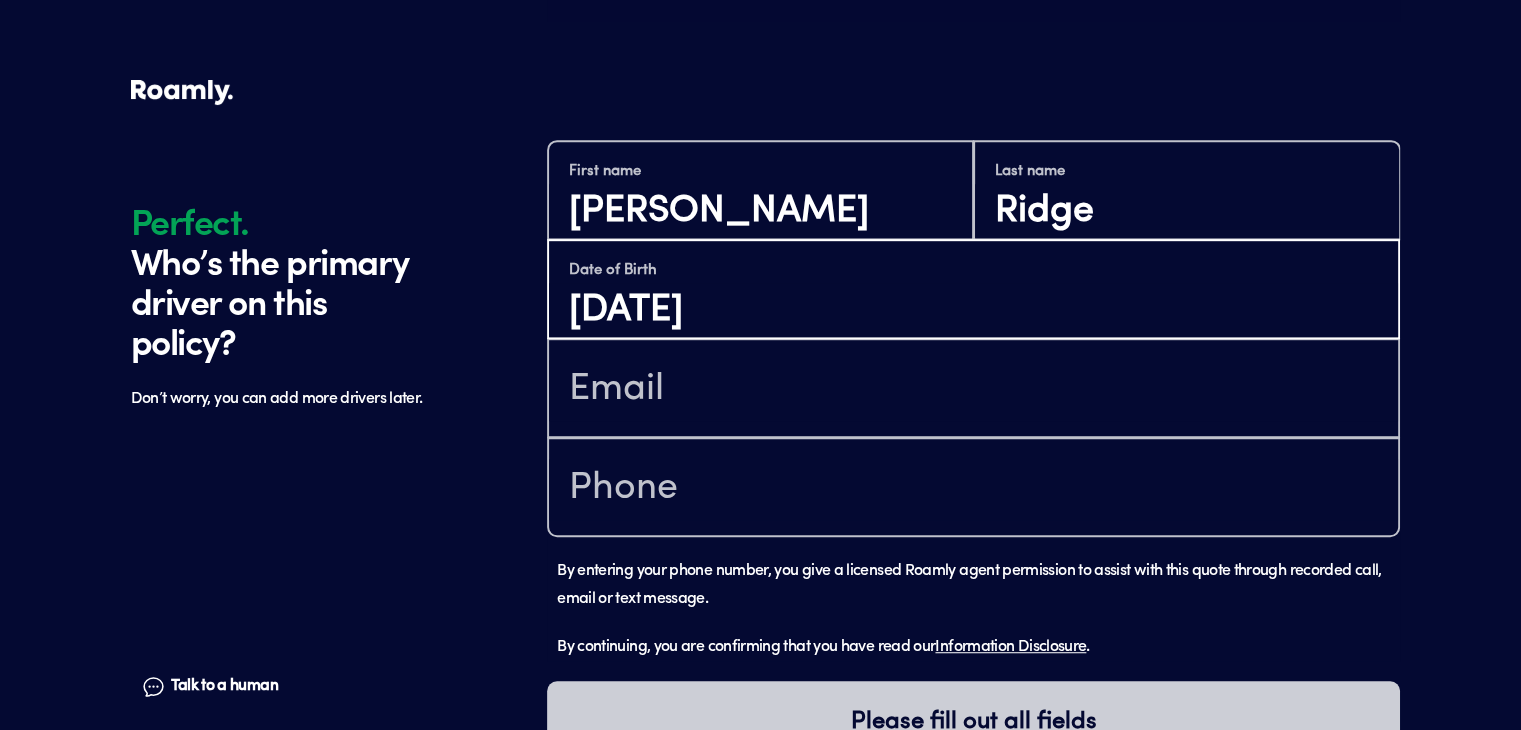 type on "[DATE]" 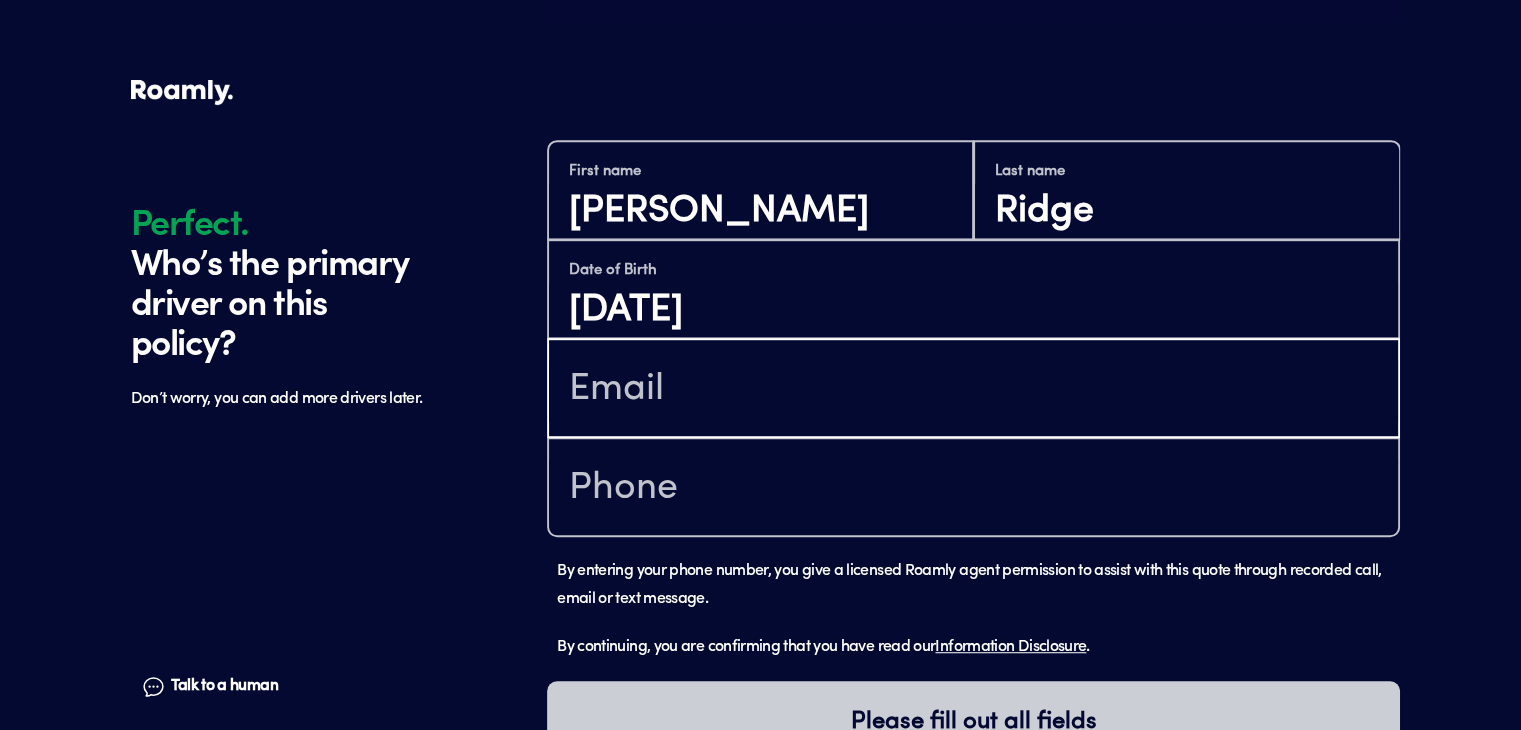 click at bounding box center [973, 390] 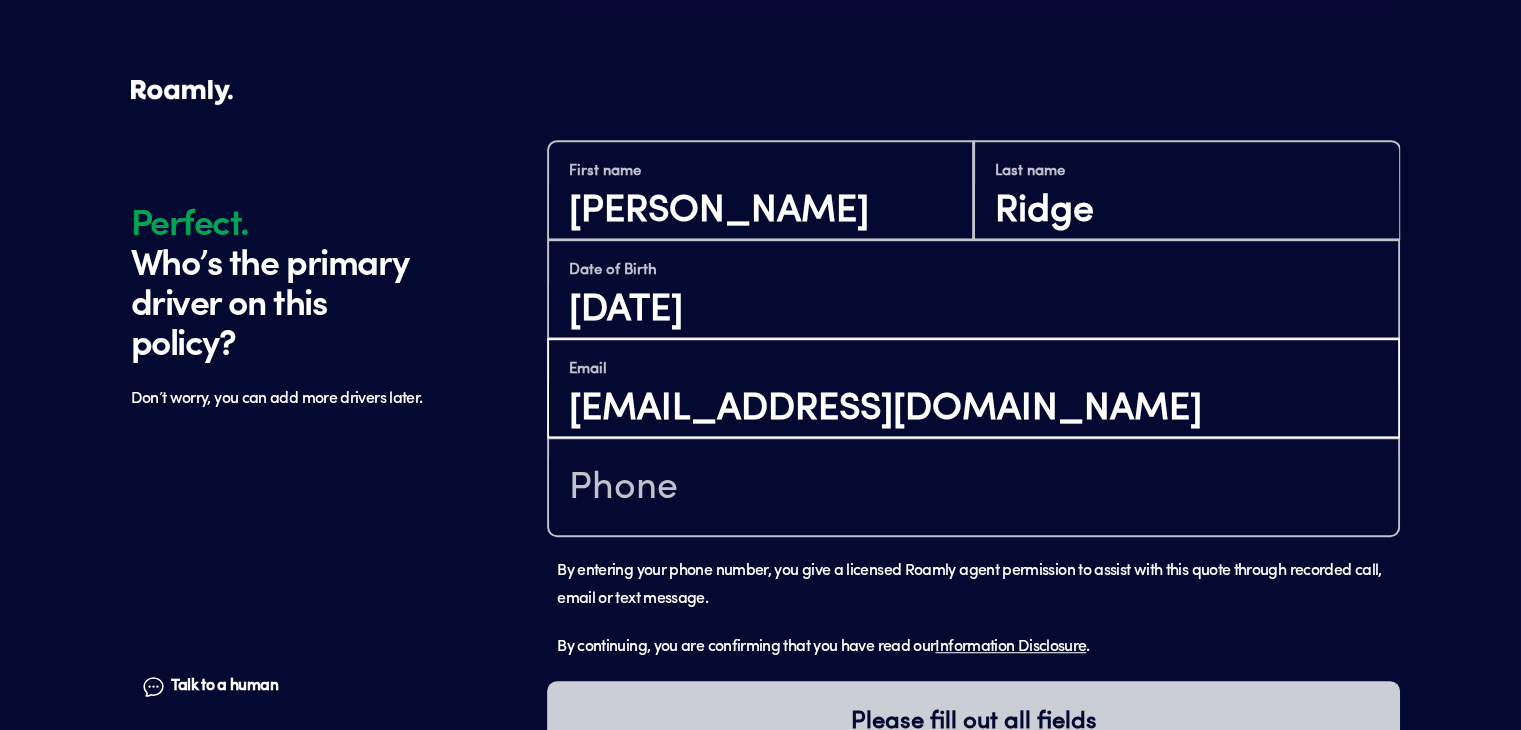 type on "[EMAIL_ADDRESS][DOMAIN_NAME]" 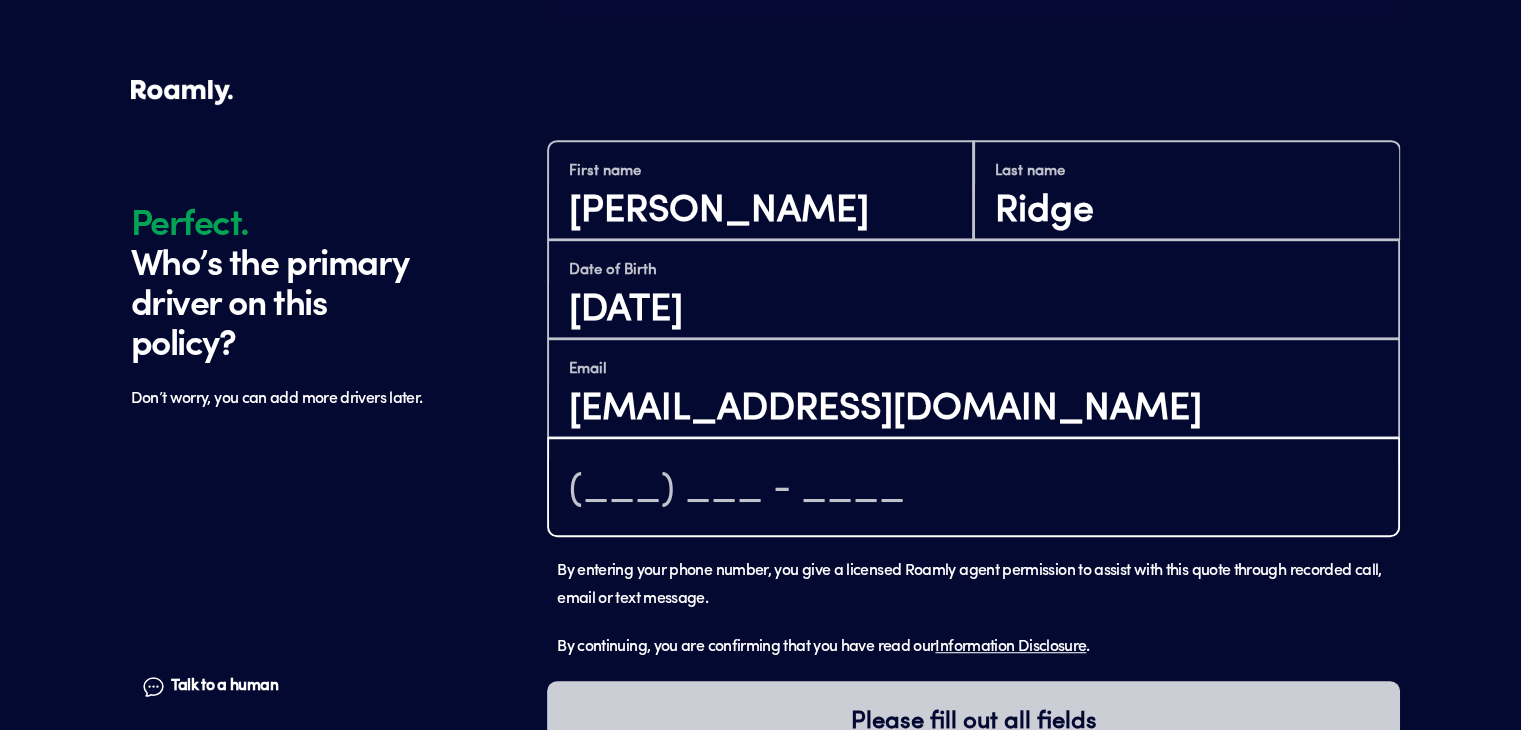 click at bounding box center (973, 489) 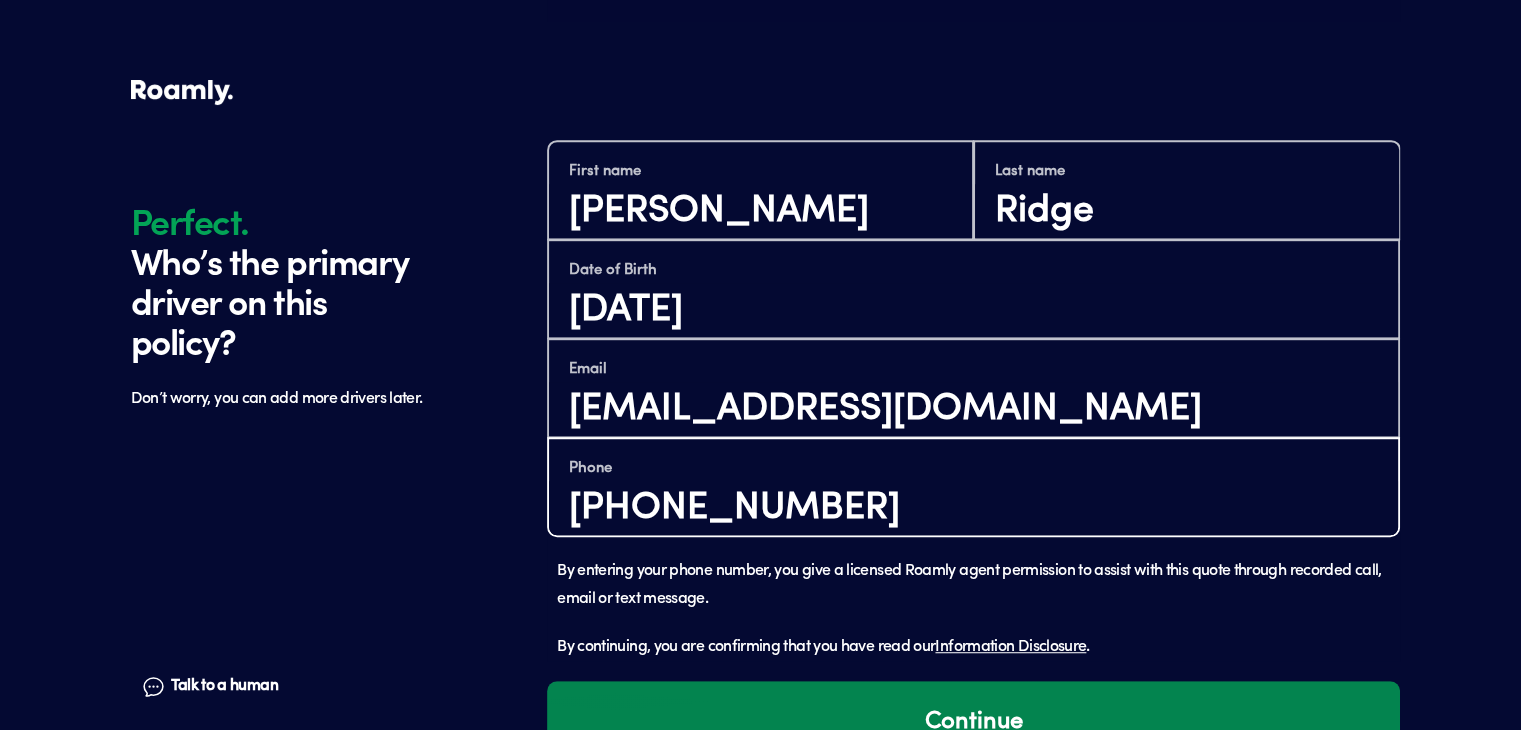 type on "[PHONE_NUMBER]" 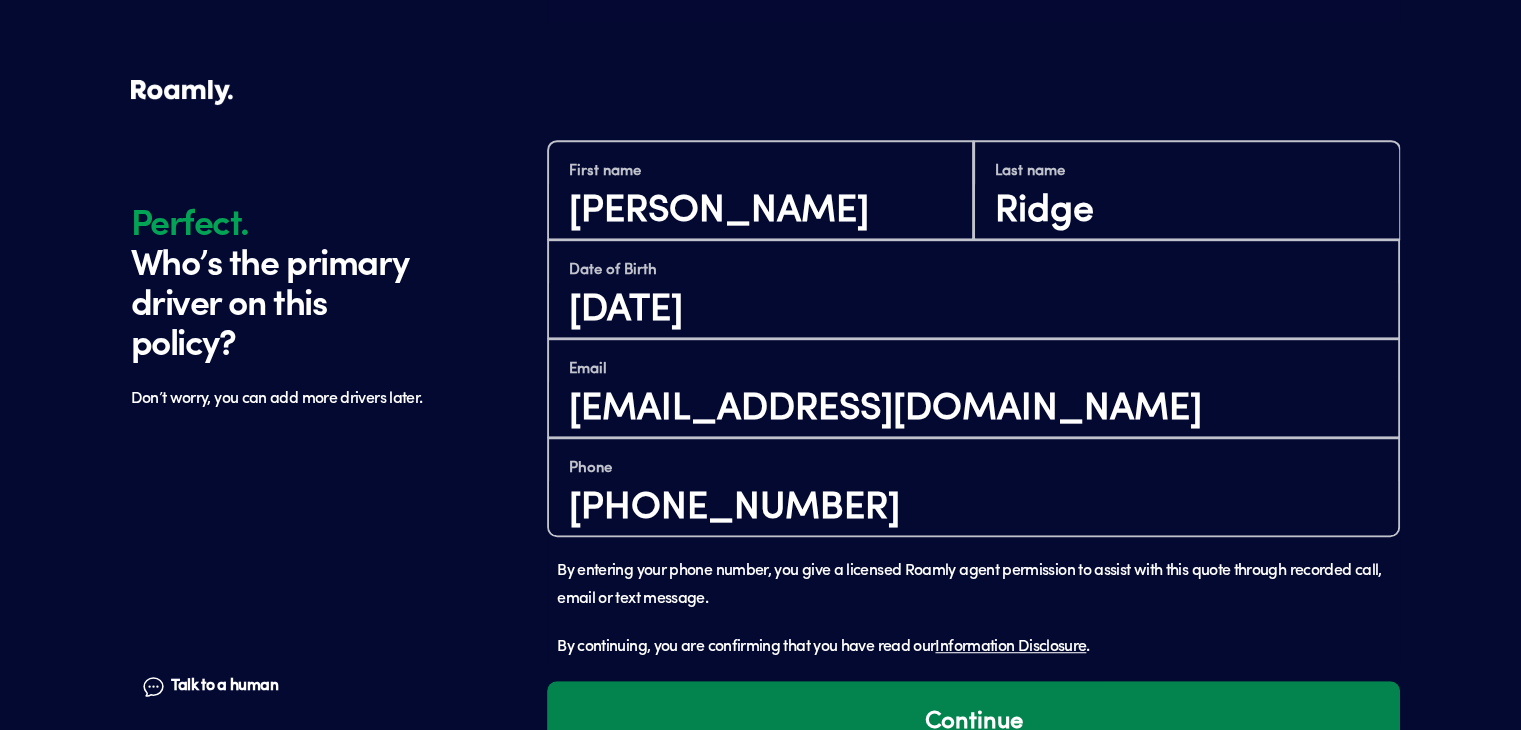 click on "Continue" at bounding box center [973, 722] 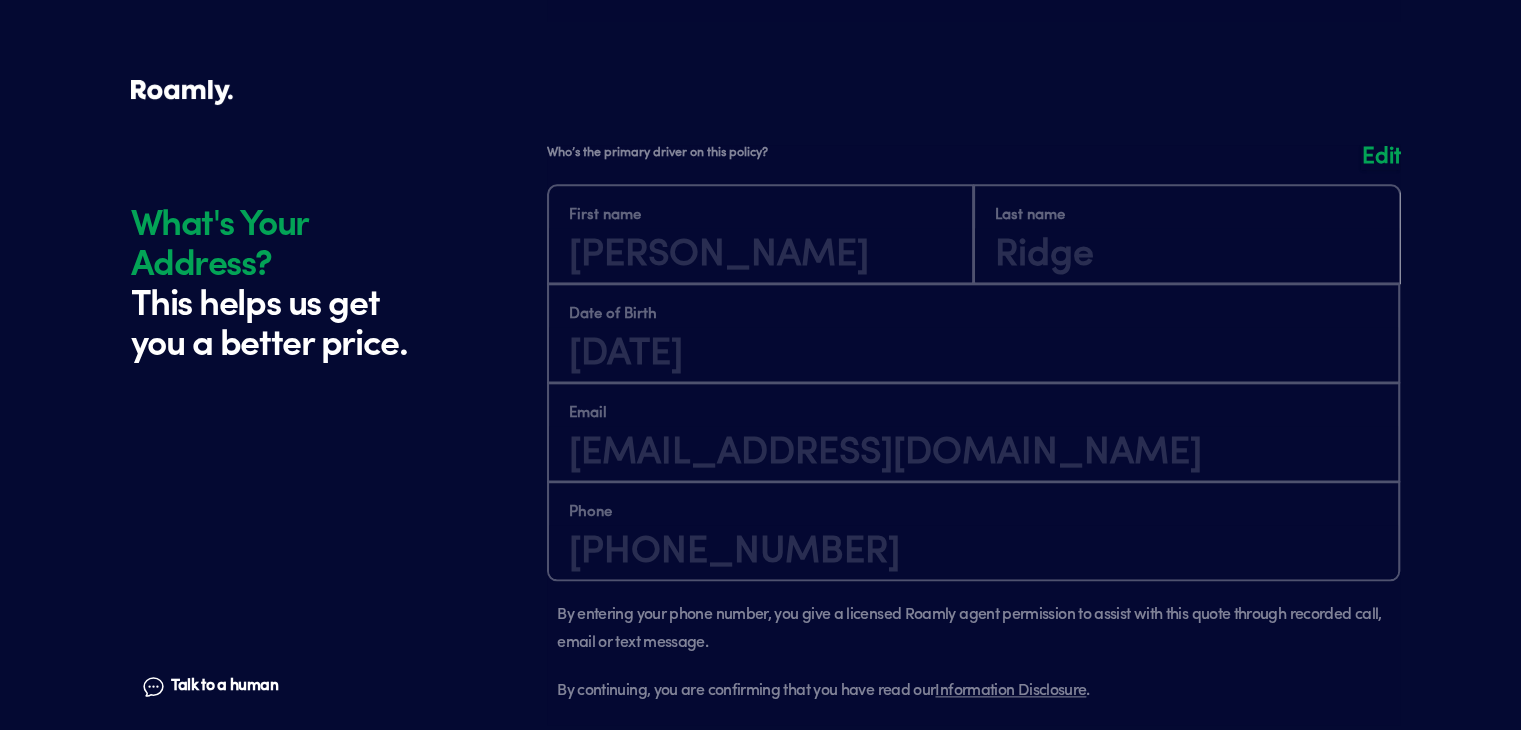 scroll, scrollTop: 1868, scrollLeft: 0, axis: vertical 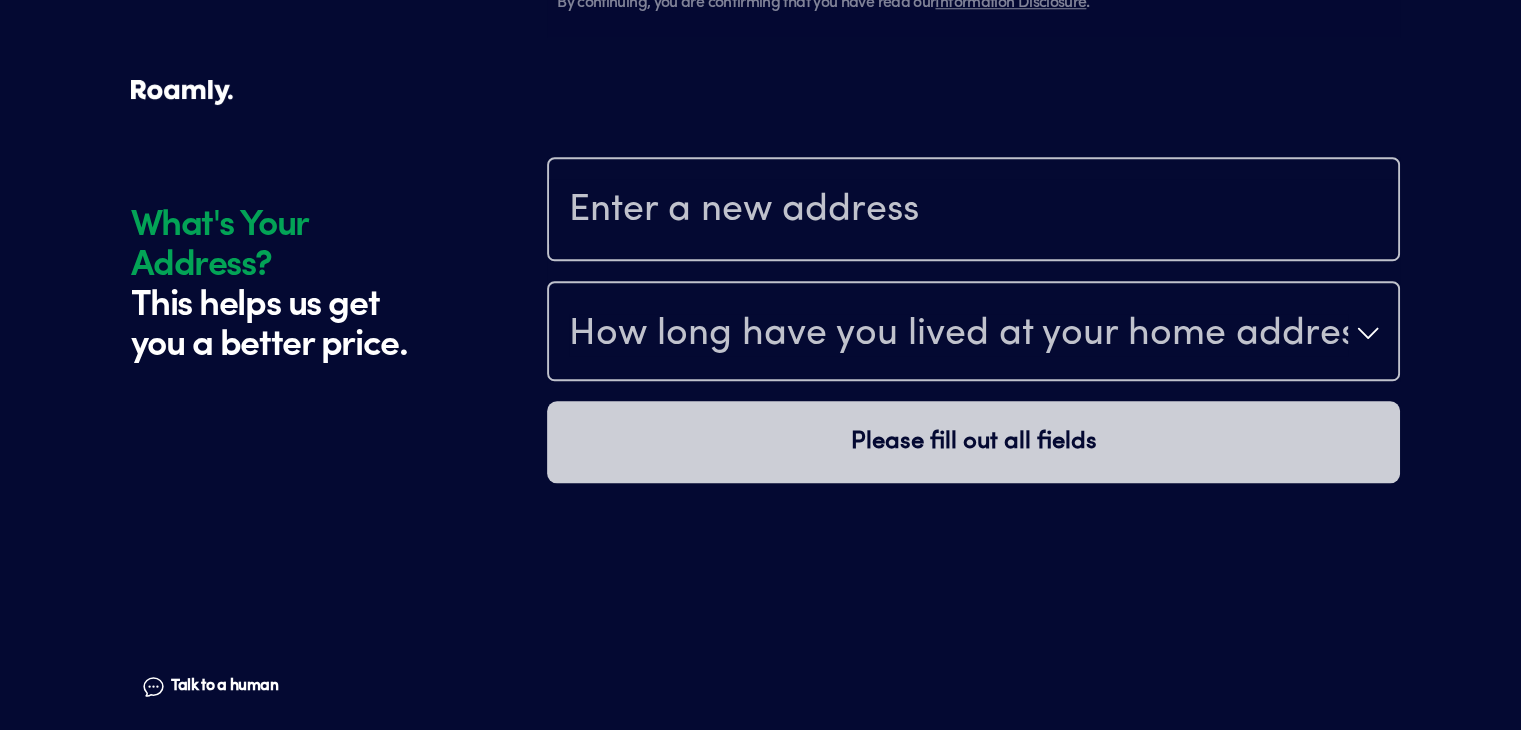 click at bounding box center [973, 211] 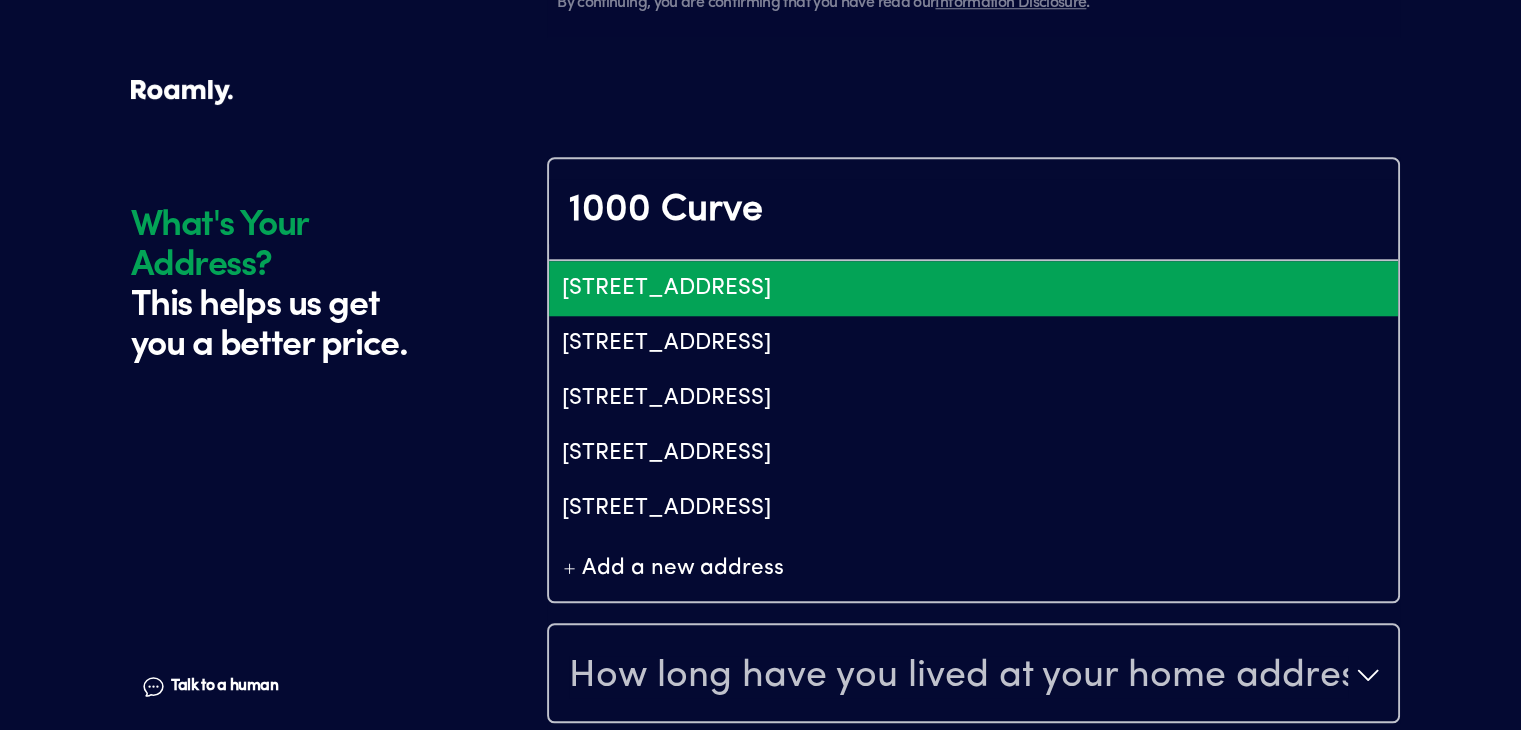 click on "[STREET_ADDRESS]" at bounding box center [973, 288] 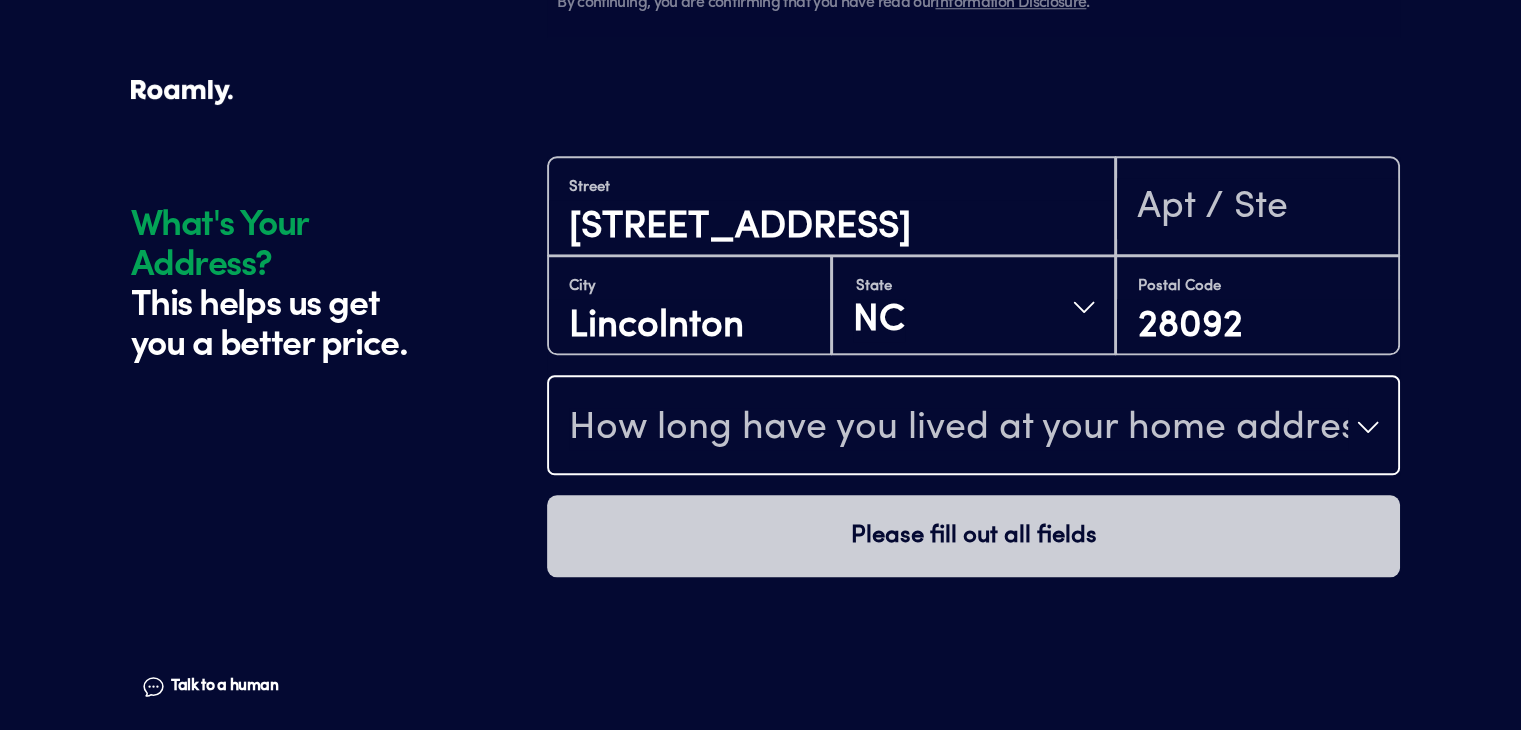 click on "How long have you lived at your home address?" at bounding box center (973, 427) 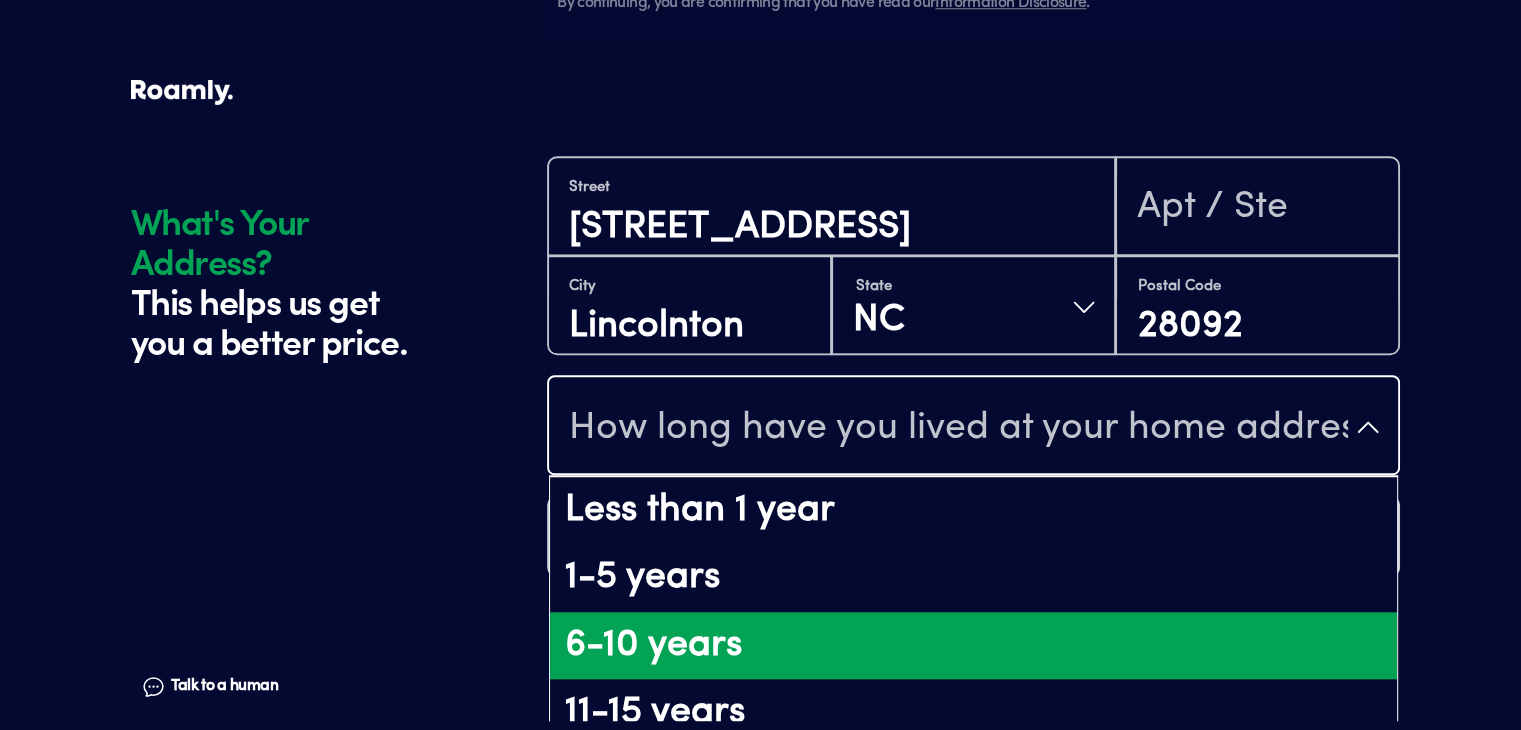 click on "6-10 years" at bounding box center [973, 646] 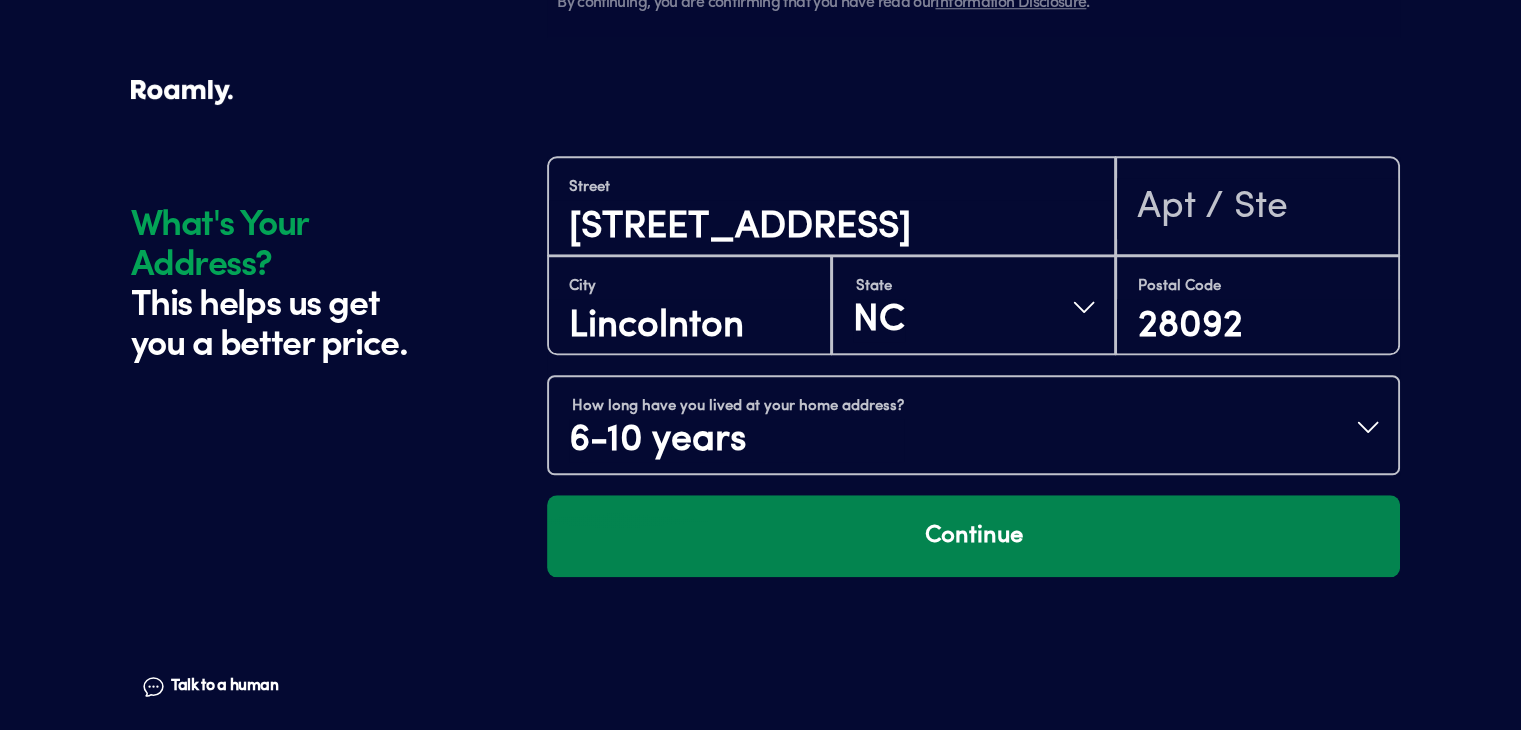click on "Continue" at bounding box center (973, 536) 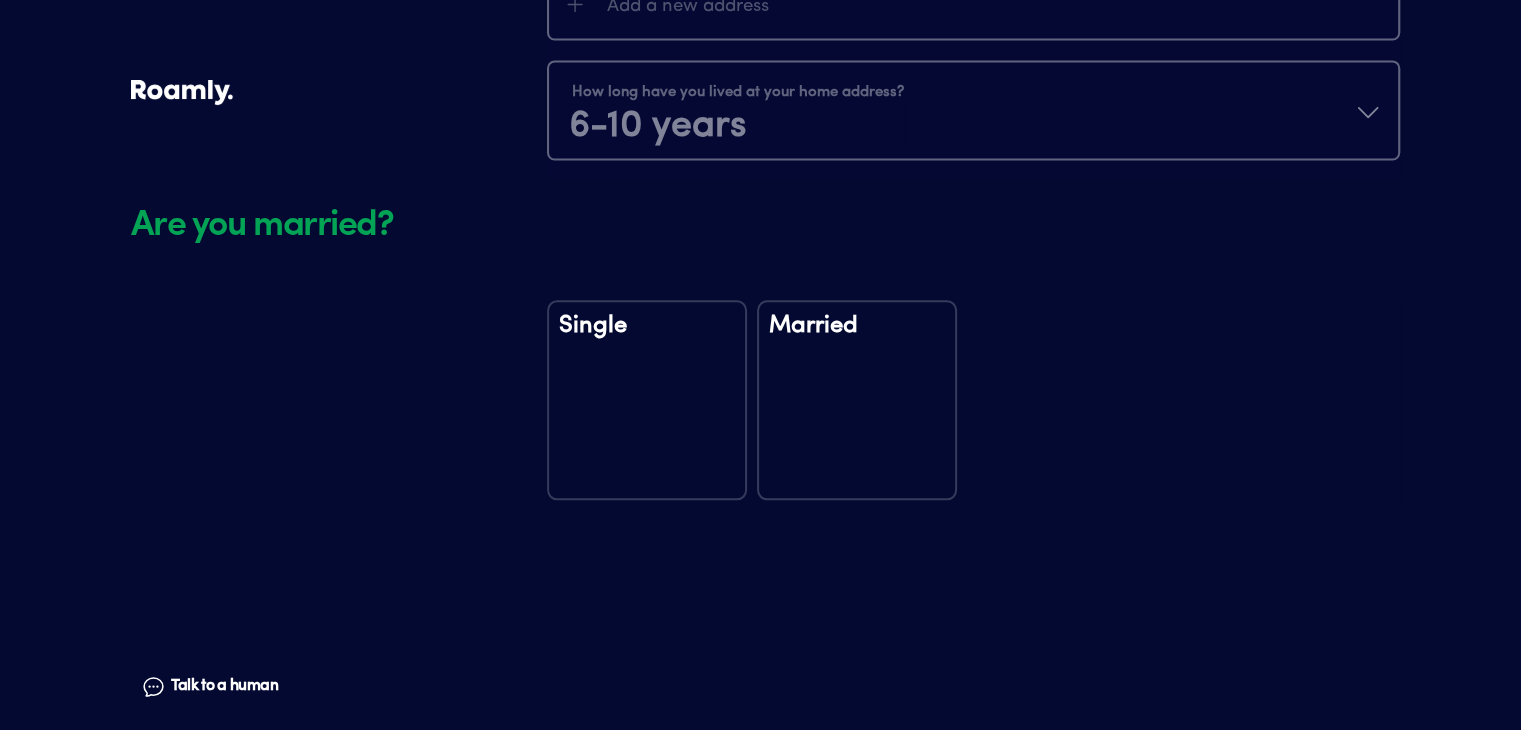 scroll, scrollTop: 2338, scrollLeft: 0, axis: vertical 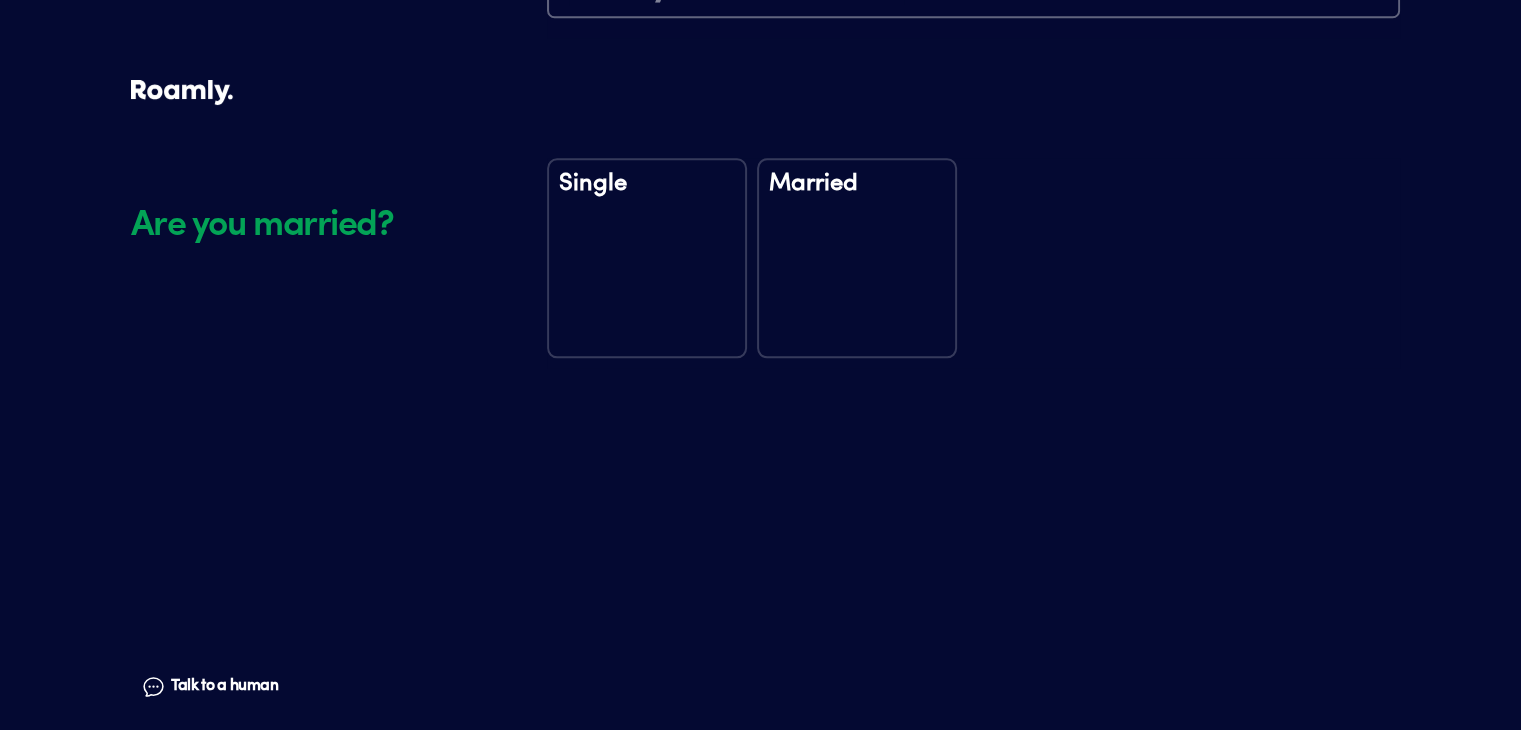 click on "Married" at bounding box center [857, 258] 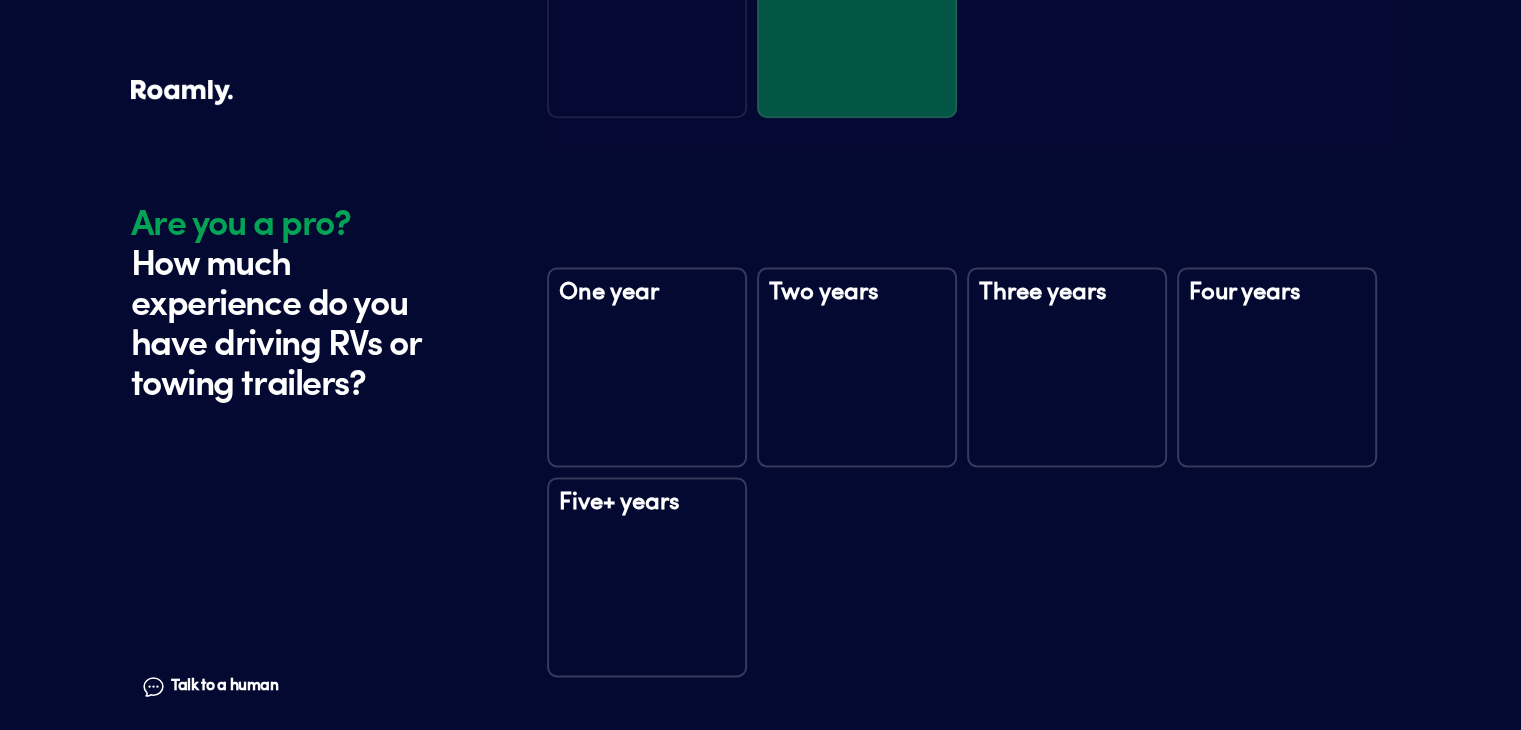 scroll, scrollTop: 2728, scrollLeft: 0, axis: vertical 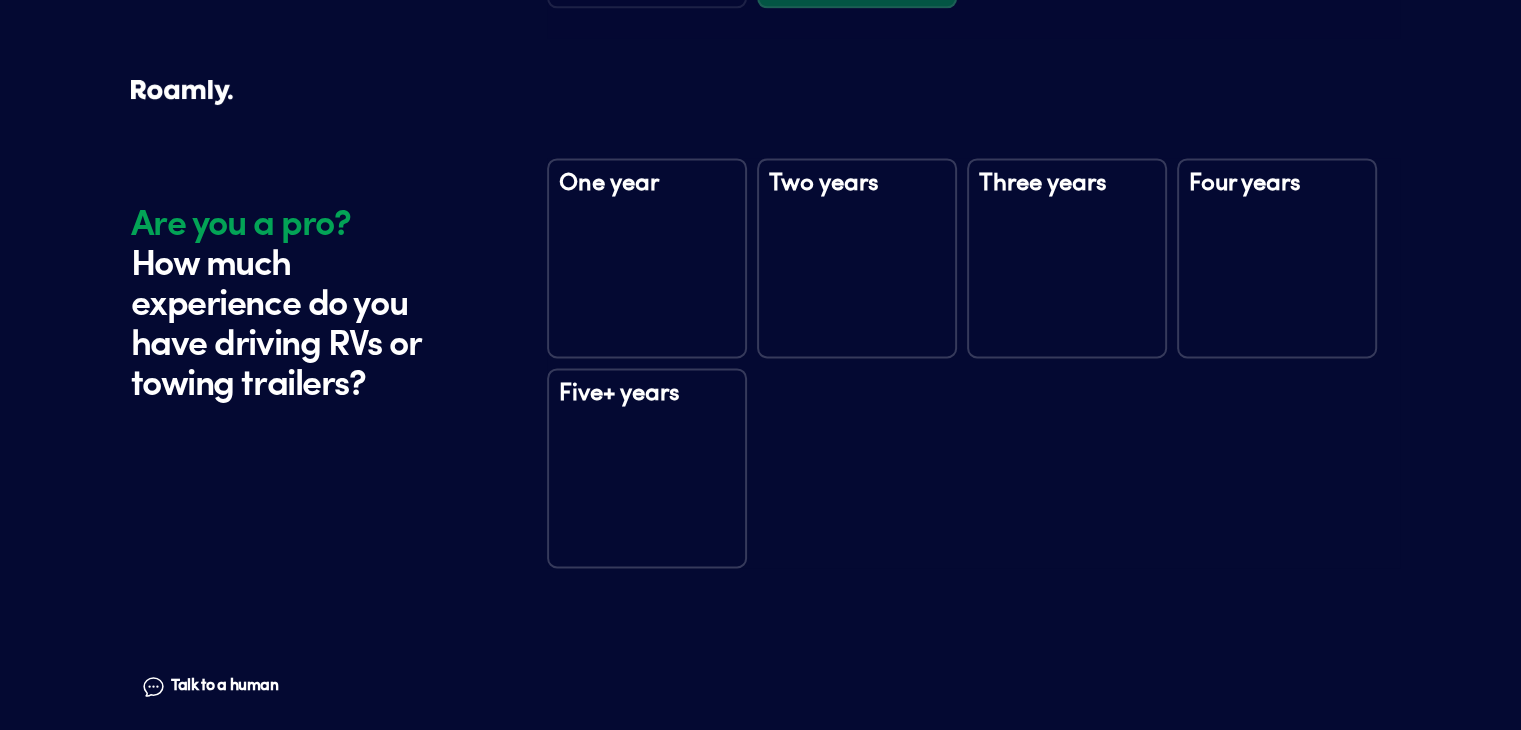 click on "Five+ years" at bounding box center [647, 407] 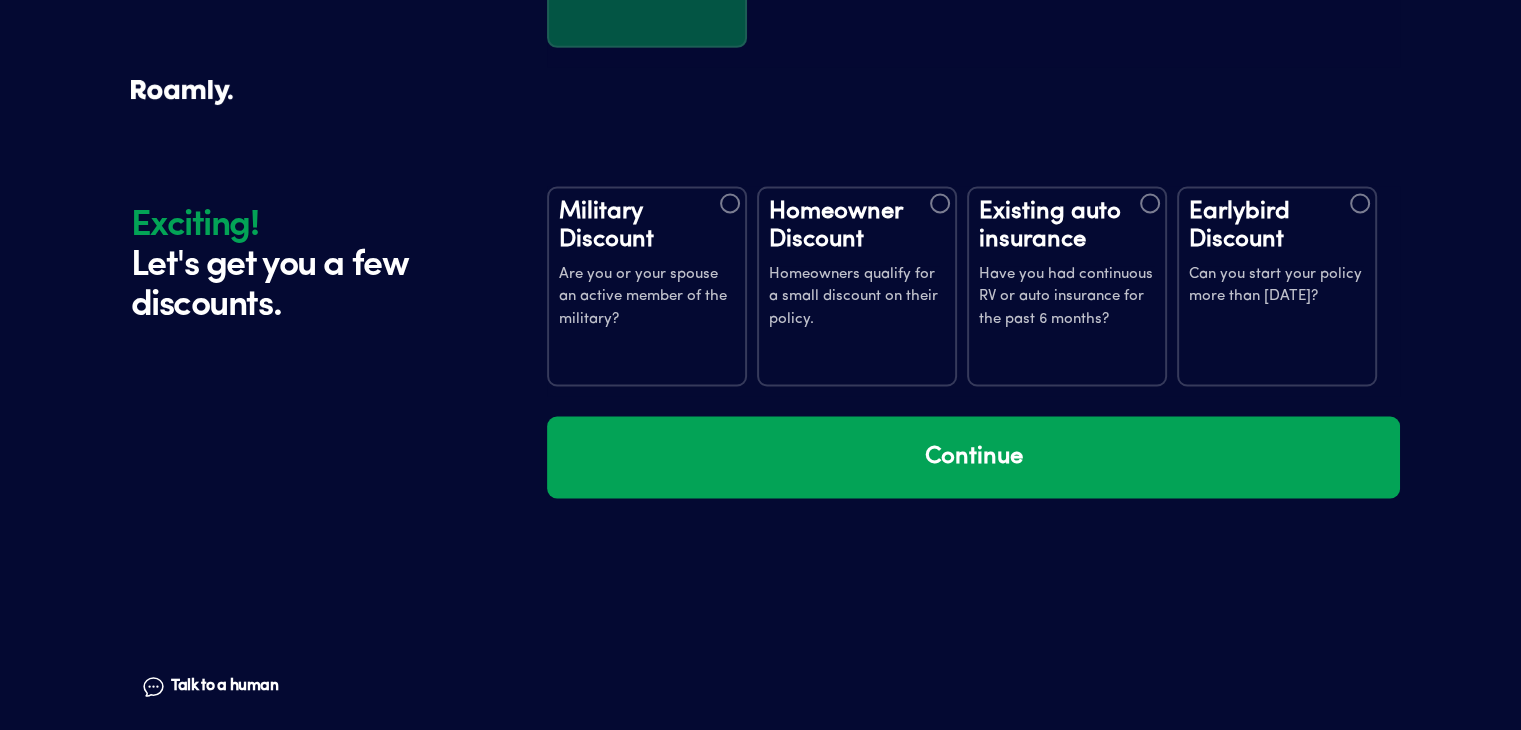 scroll, scrollTop: 3318, scrollLeft: 0, axis: vertical 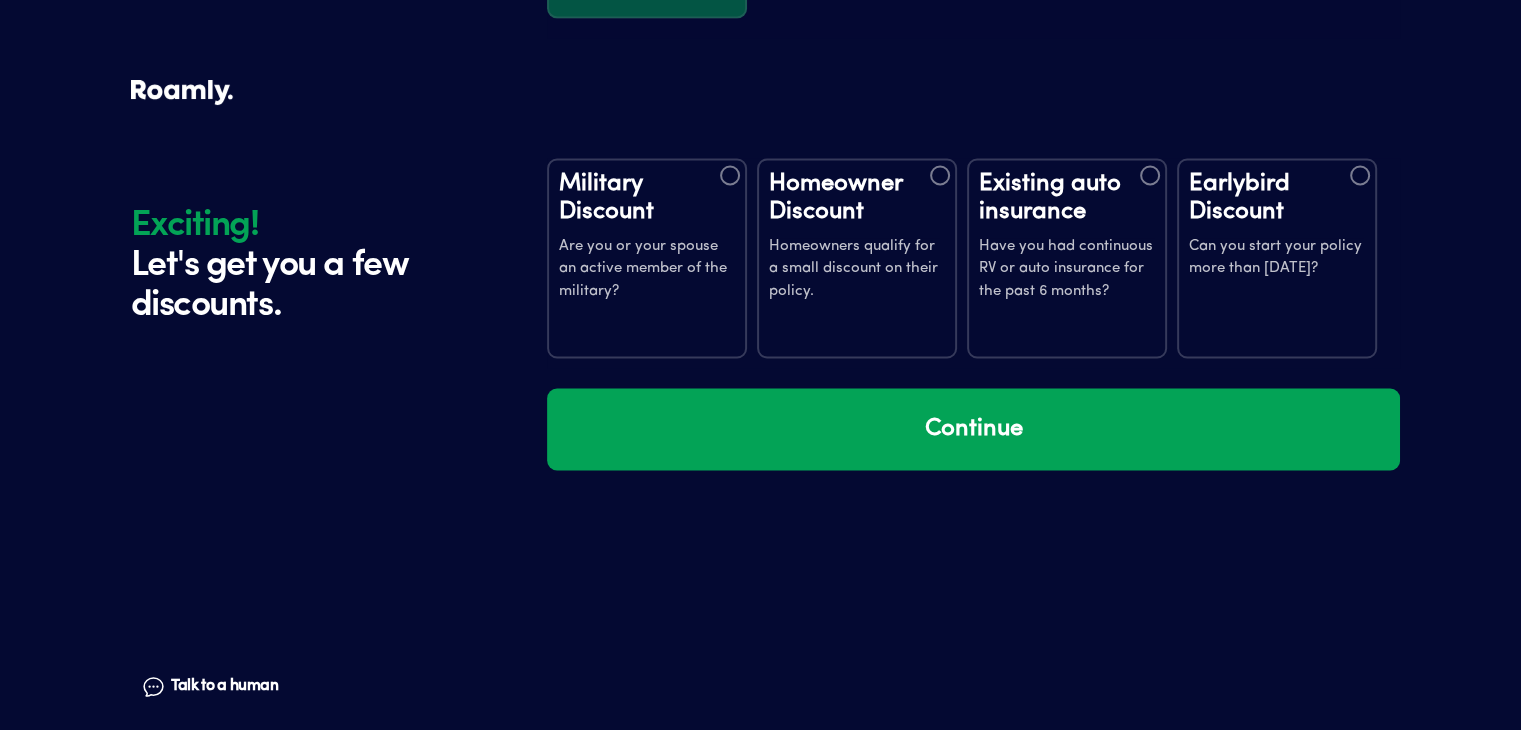 click on "Homeowner Discount Homeowners qualify for a small discount on their policy." at bounding box center (857, 258) 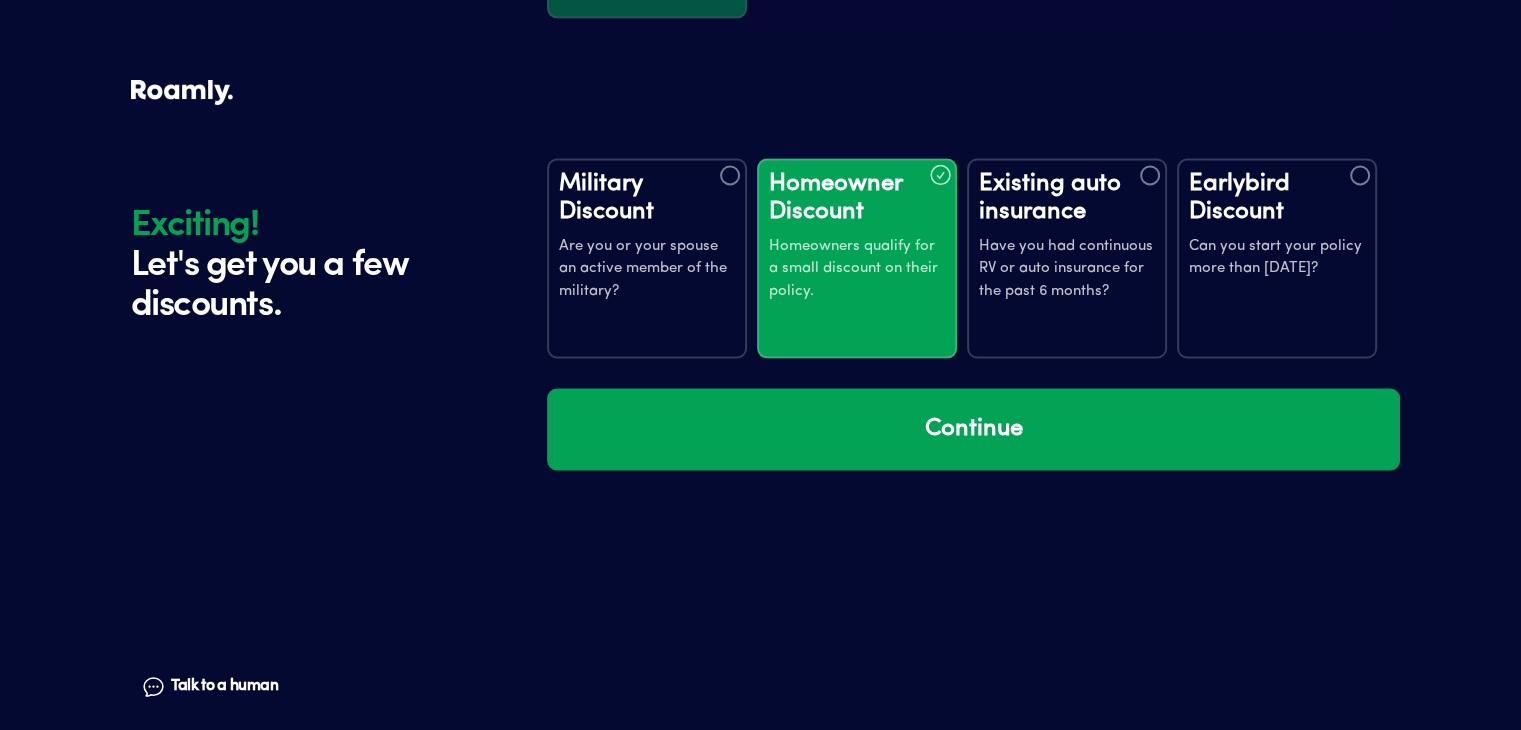 click at bounding box center [1150, 175] 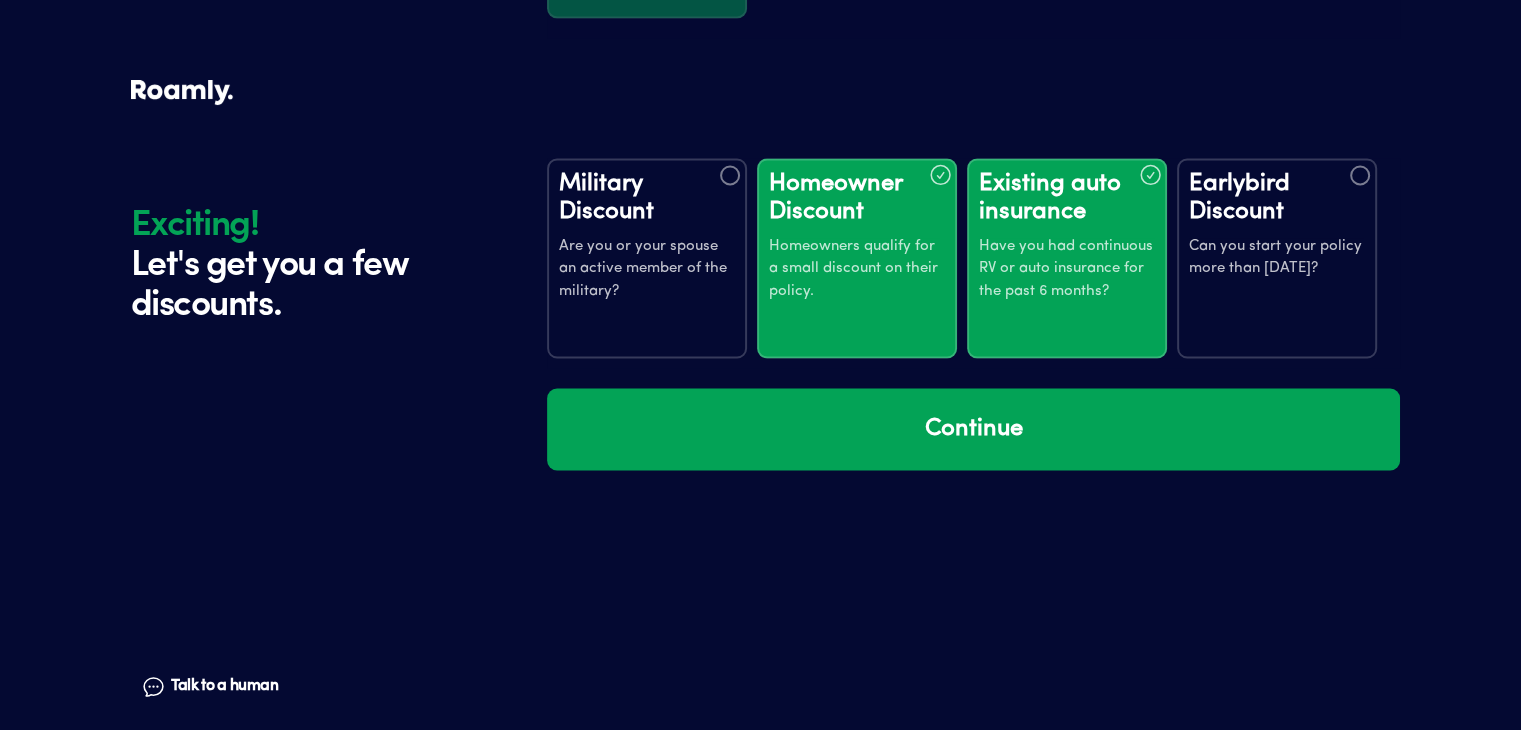 click at bounding box center [1360, 175] 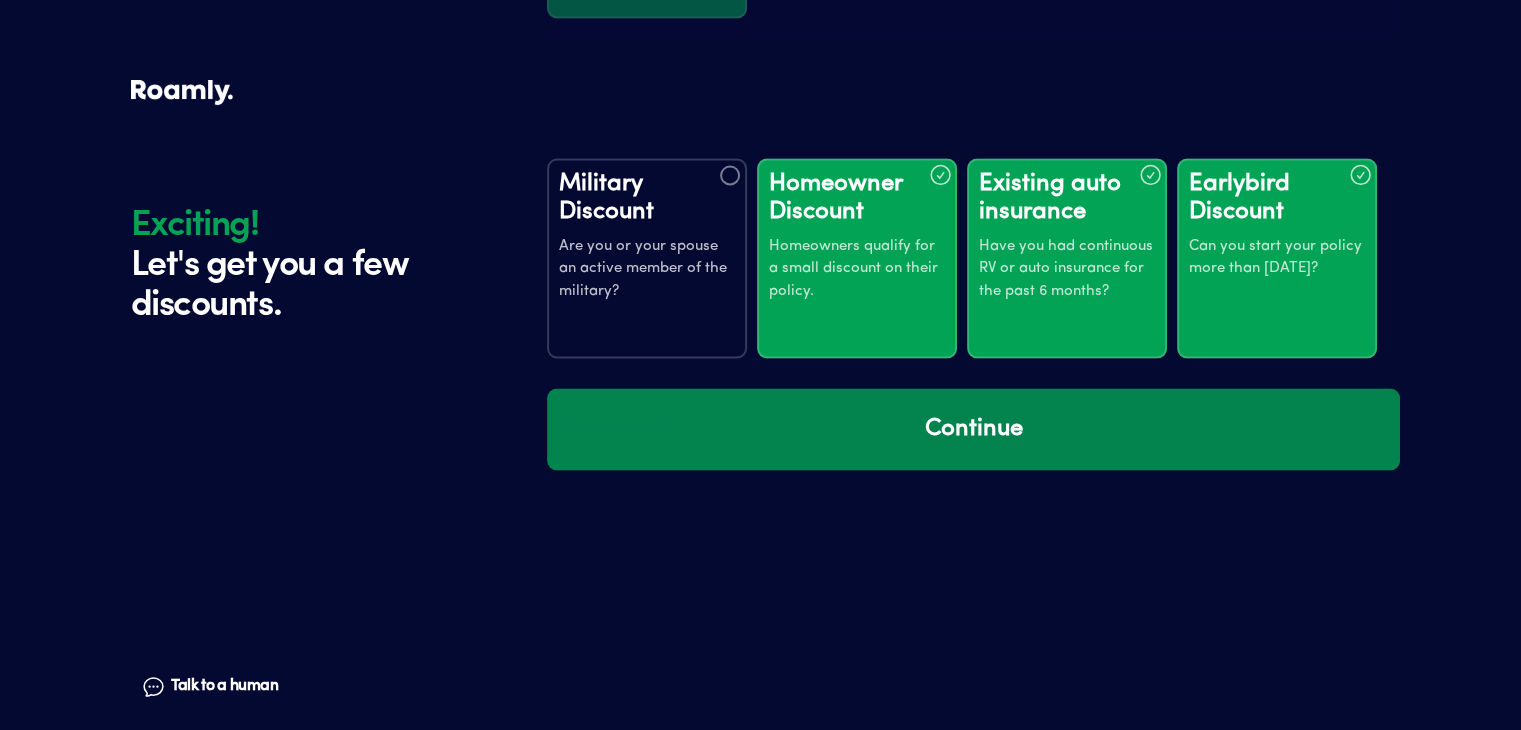 click on "Continue" at bounding box center (973, 429) 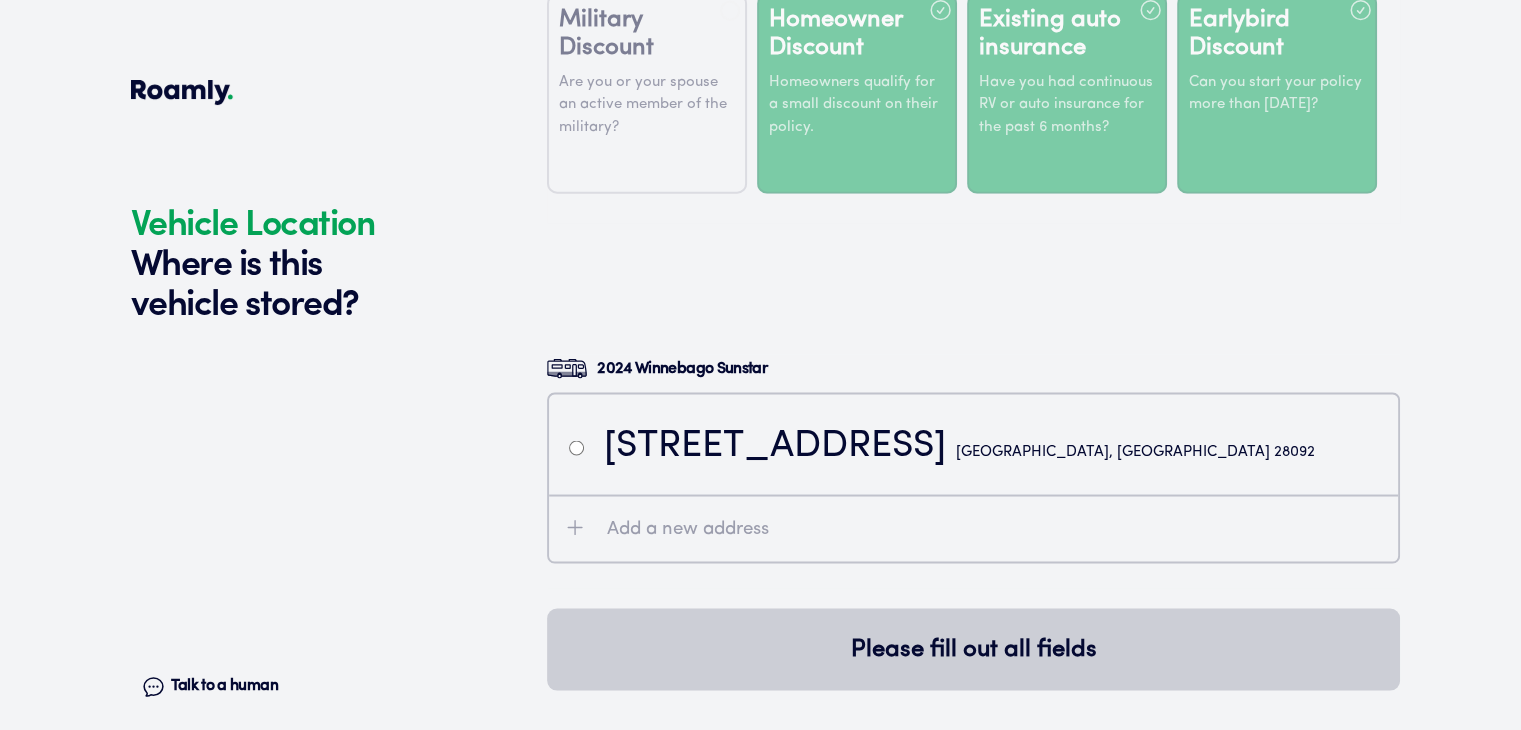 scroll, scrollTop: 3708, scrollLeft: 0, axis: vertical 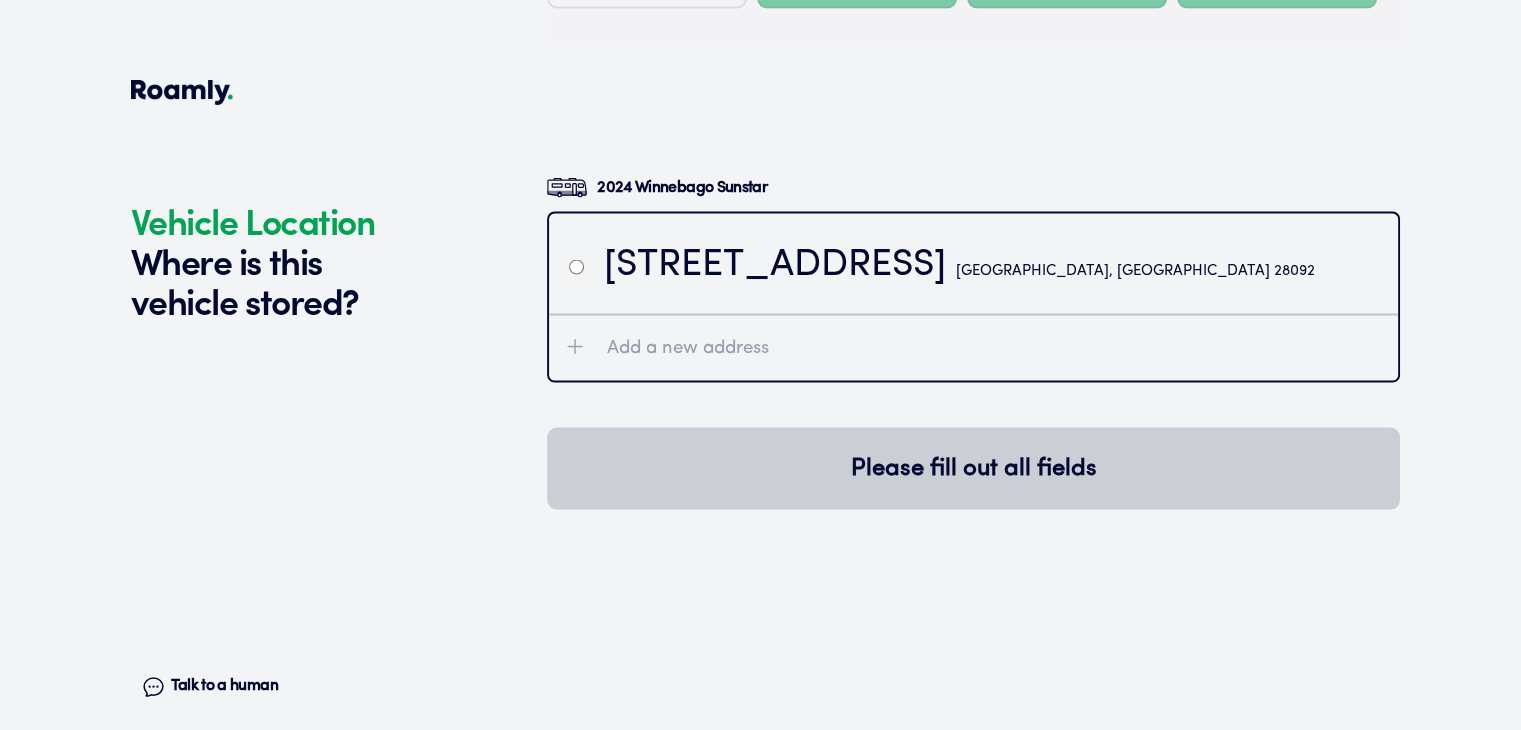 click at bounding box center [576, 266] 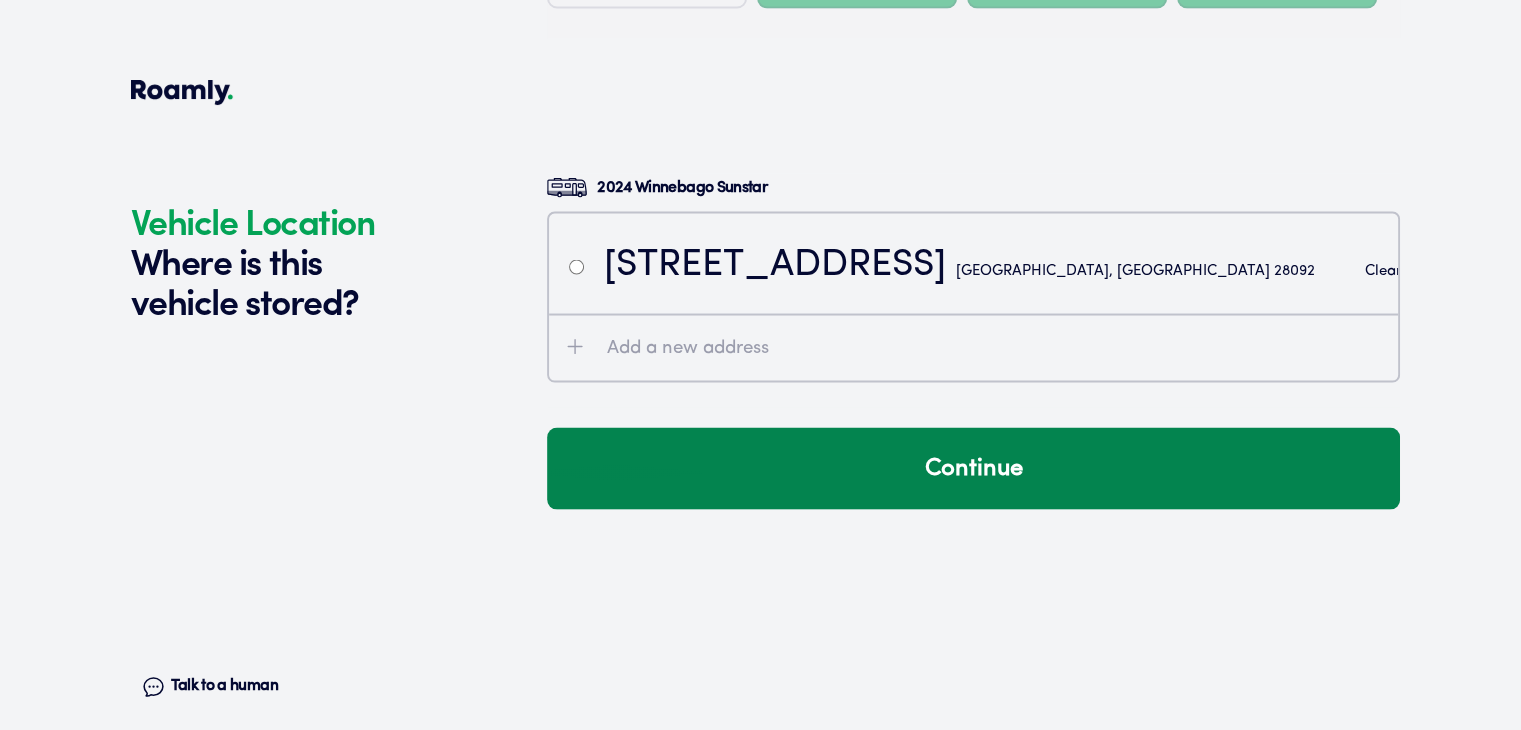 click on "Continue" at bounding box center (973, 468) 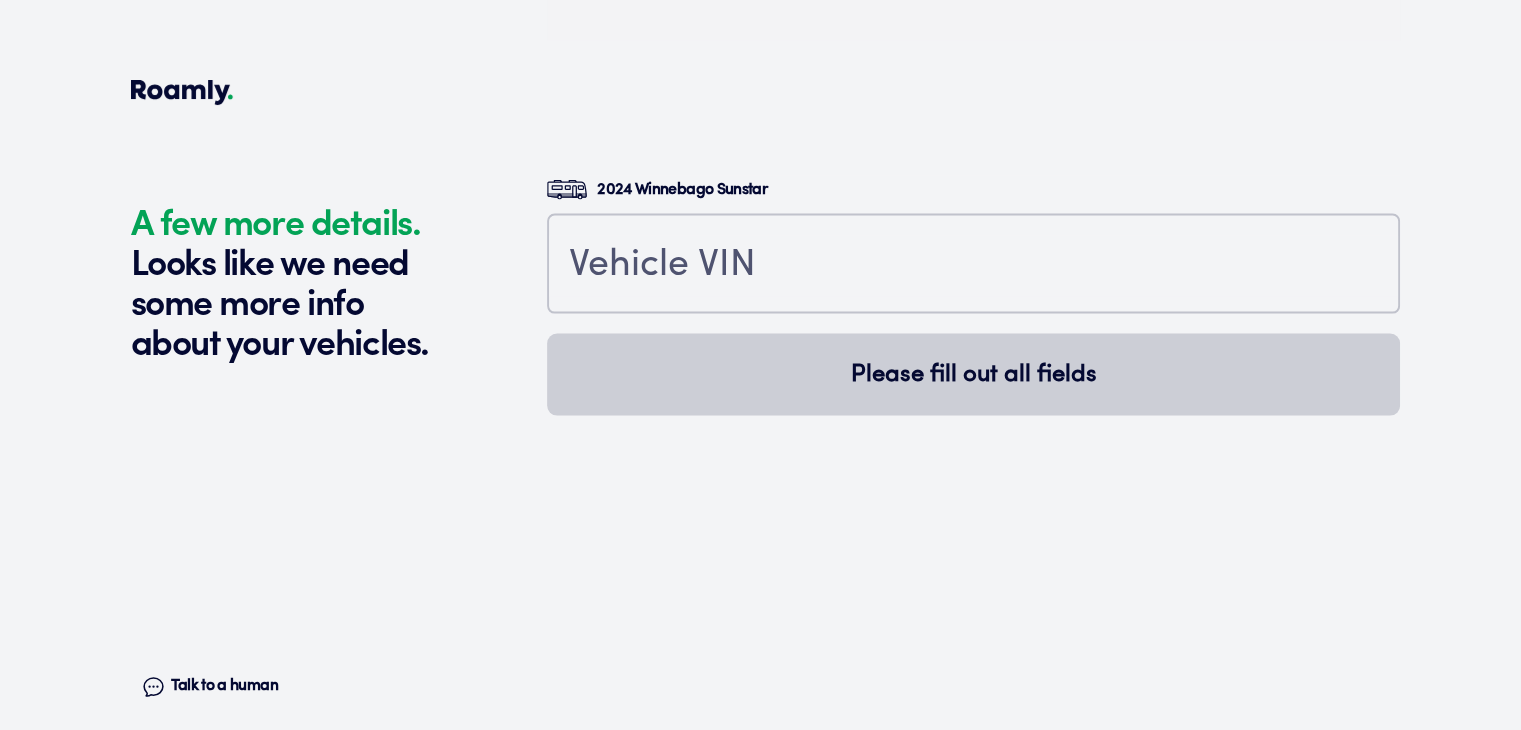 scroll, scrollTop: 4146, scrollLeft: 0, axis: vertical 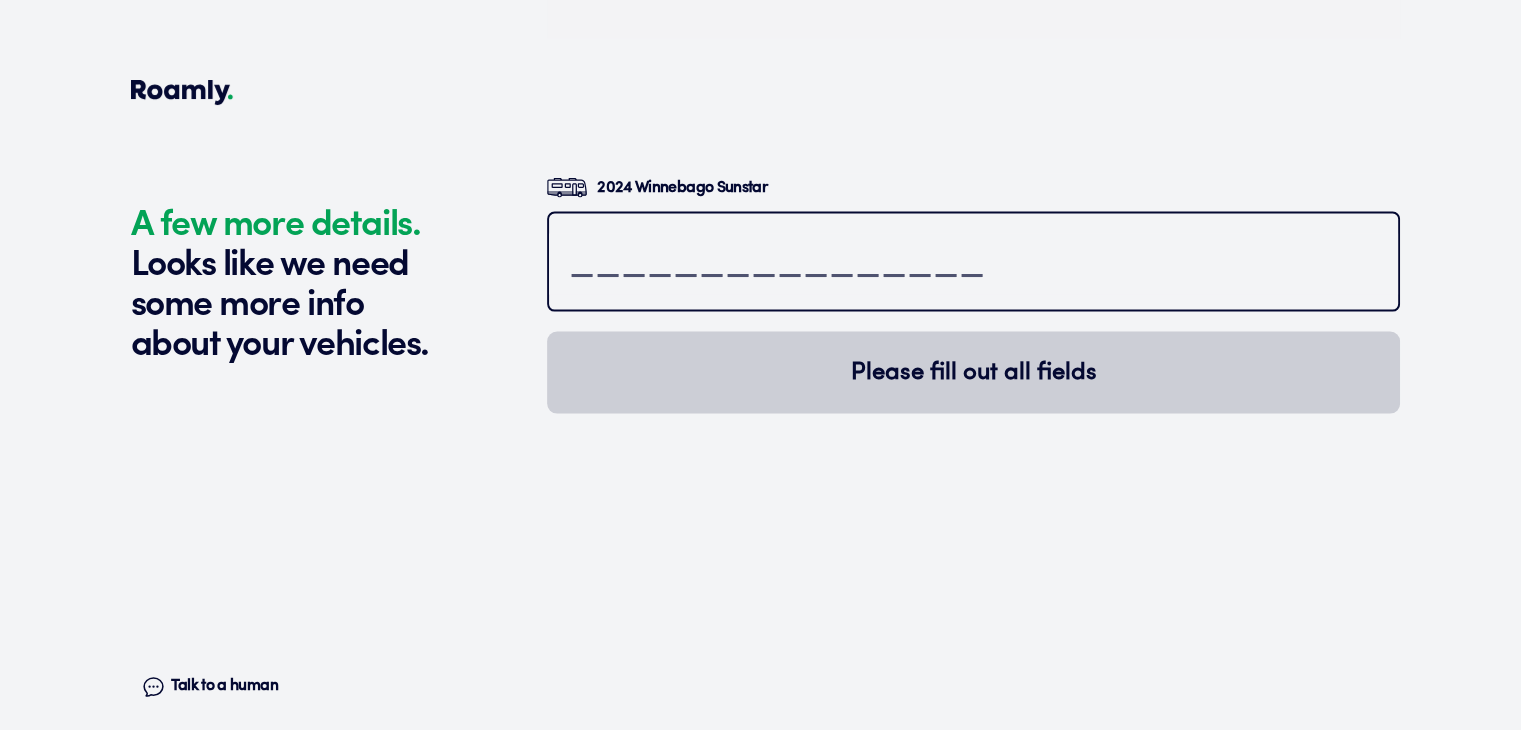 click at bounding box center (973, 264) 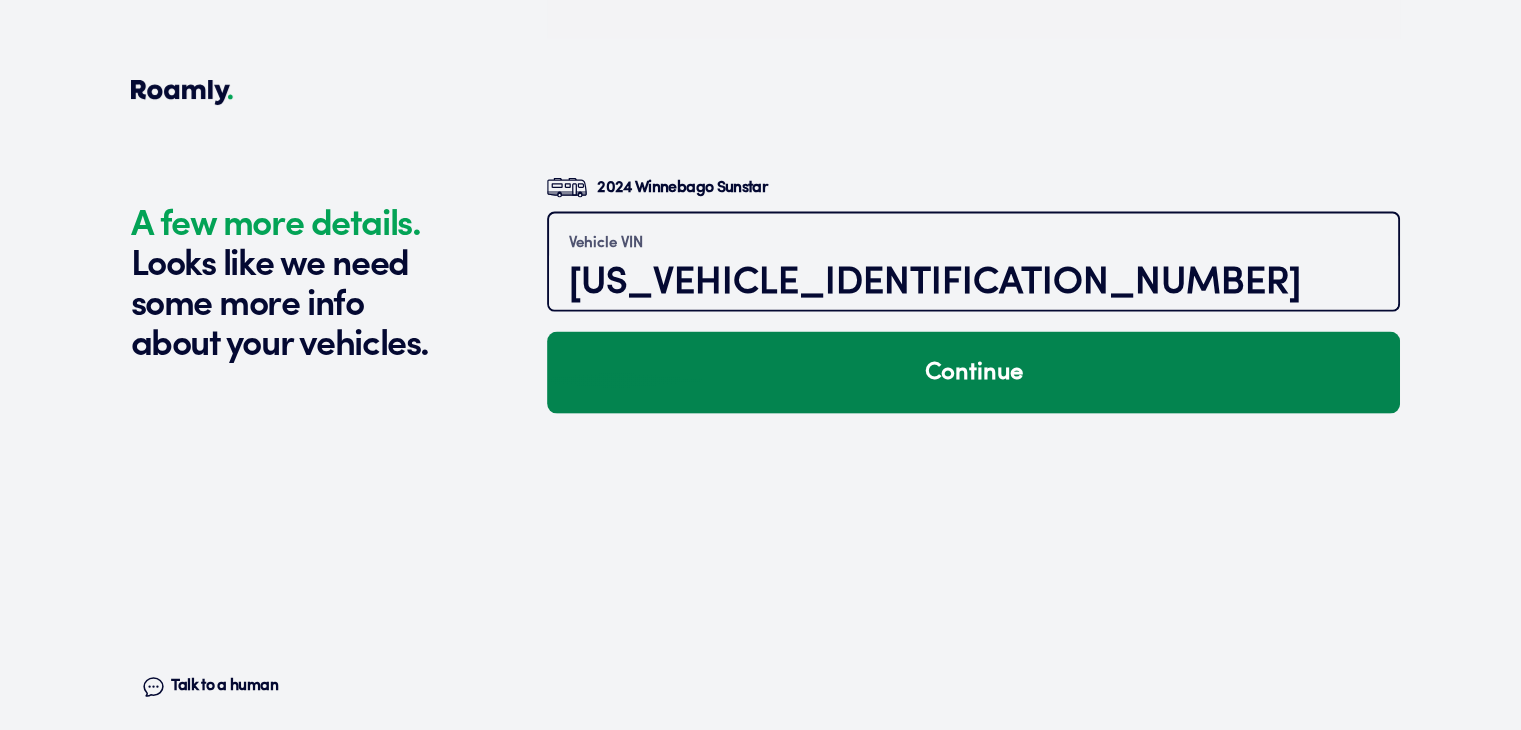 type on "[US_VEHICLE_IDENTIFICATION_NUMBER]" 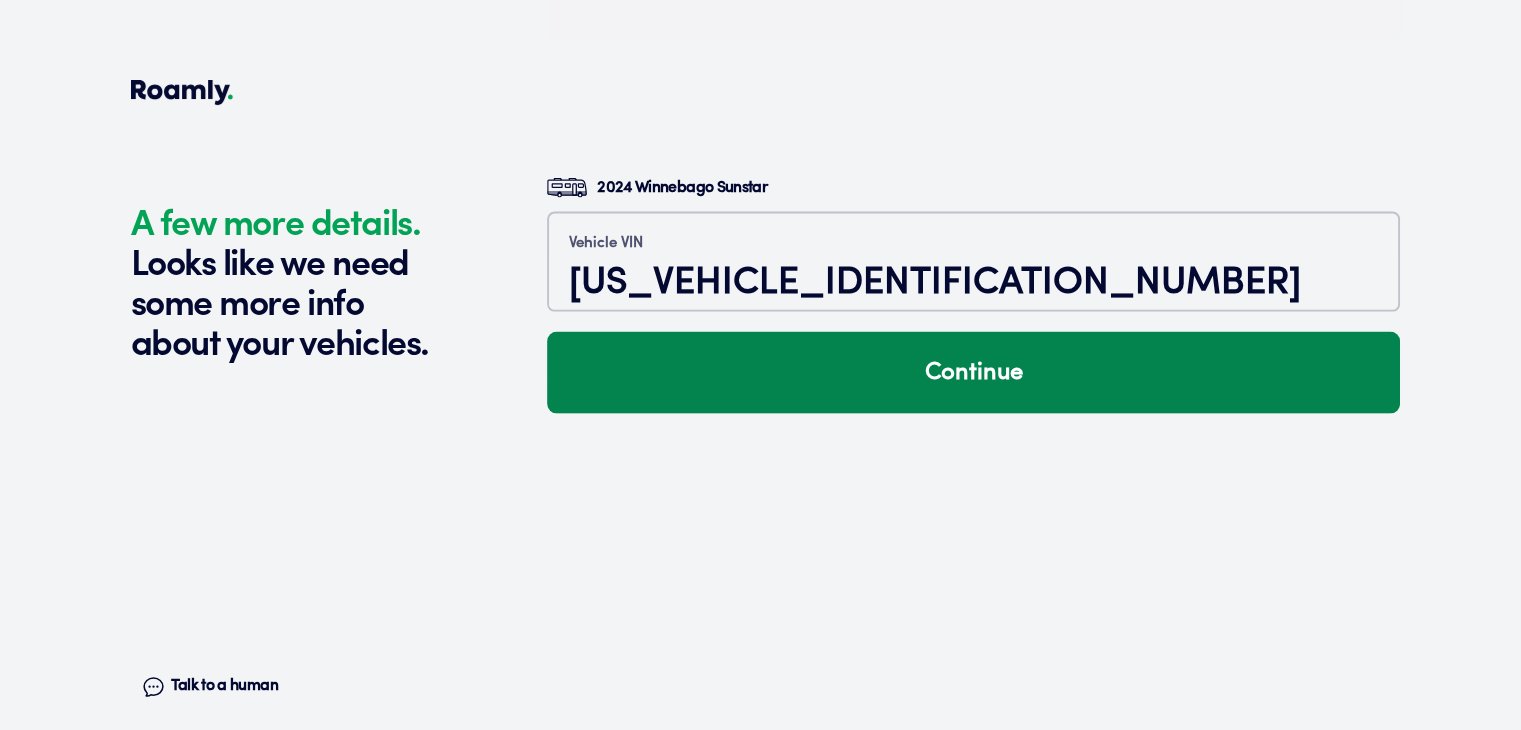 click on "Continue" at bounding box center [973, 373] 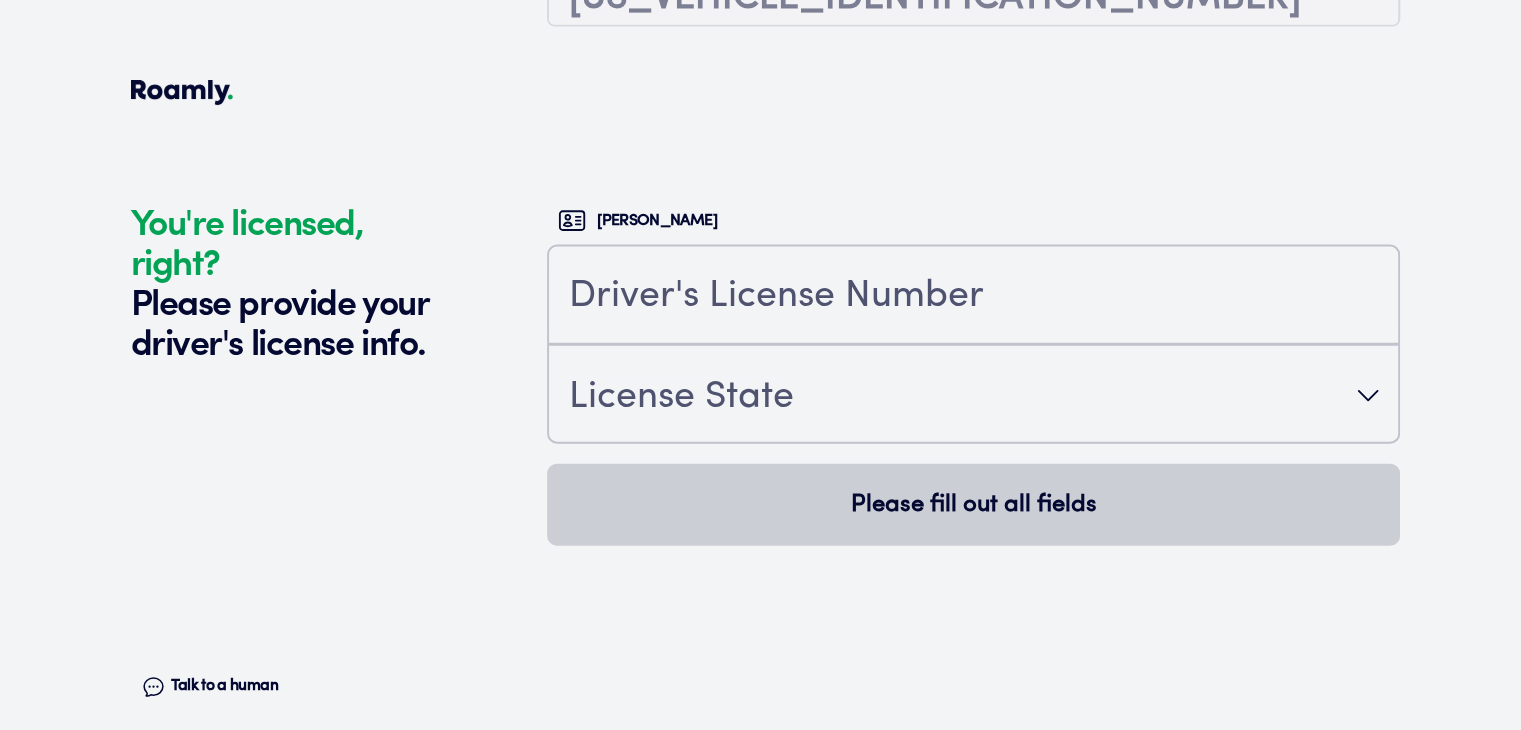 scroll, scrollTop: 4489, scrollLeft: 0, axis: vertical 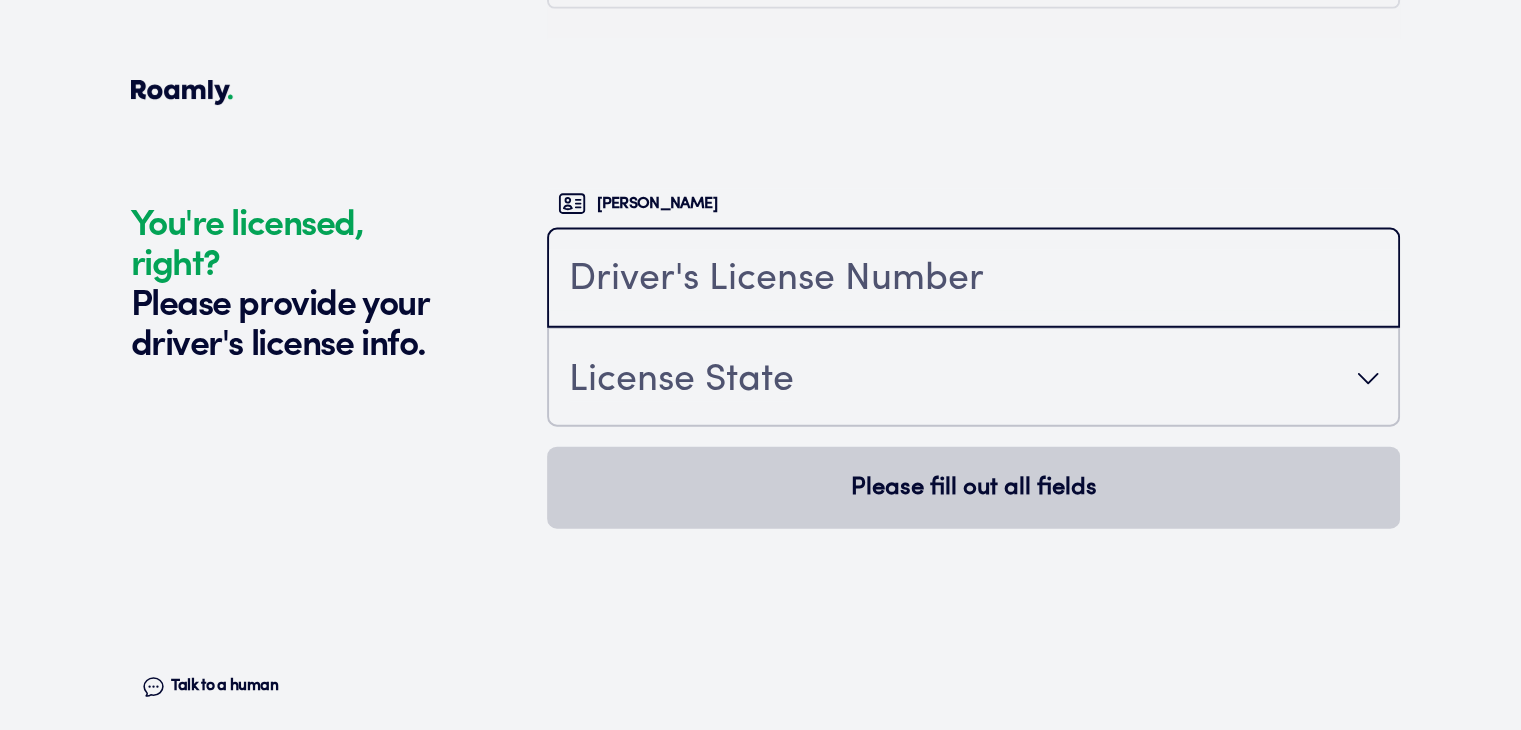 click at bounding box center (973, 280) 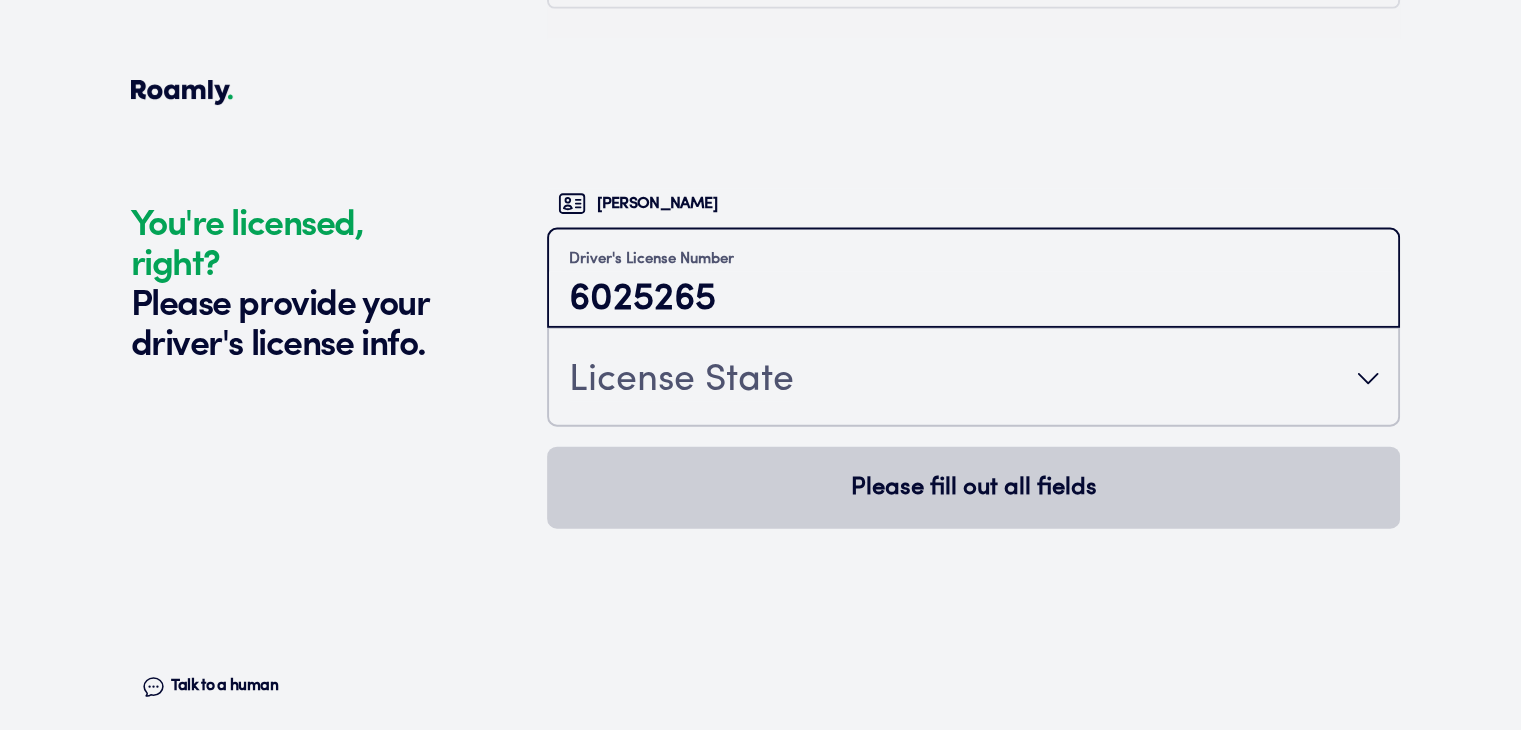type on "6025265" 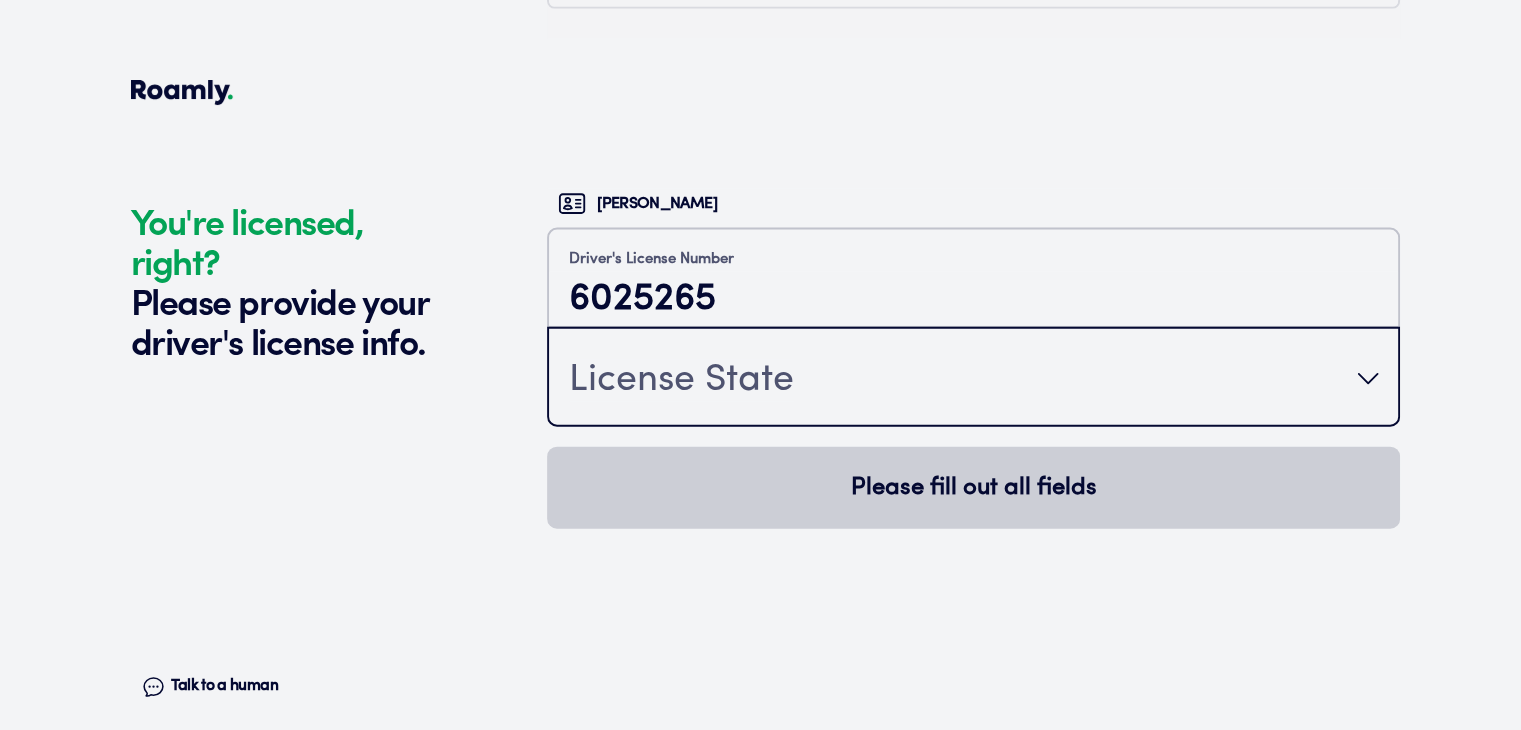 click on "License State" at bounding box center [681, 381] 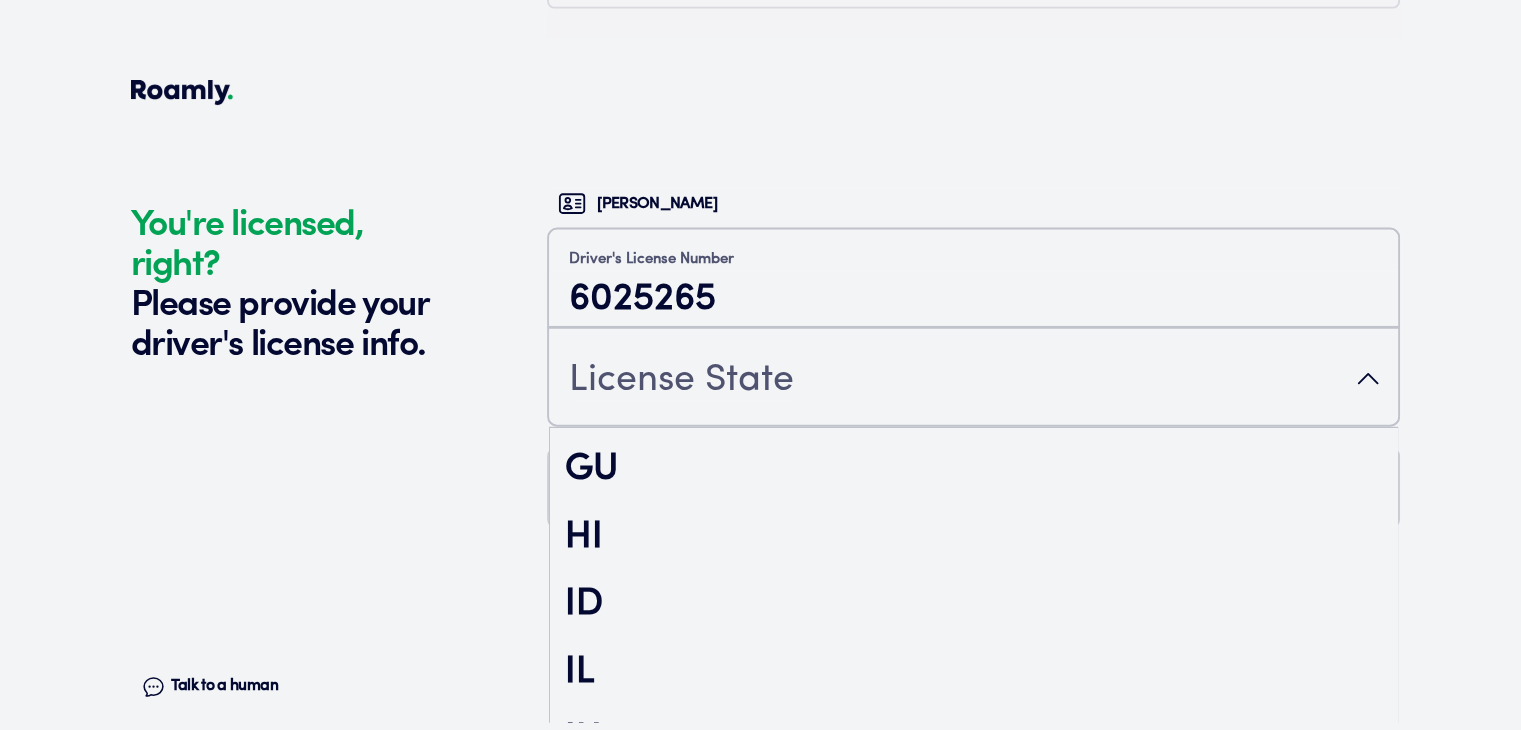 scroll, scrollTop: 1305, scrollLeft: 0, axis: vertical 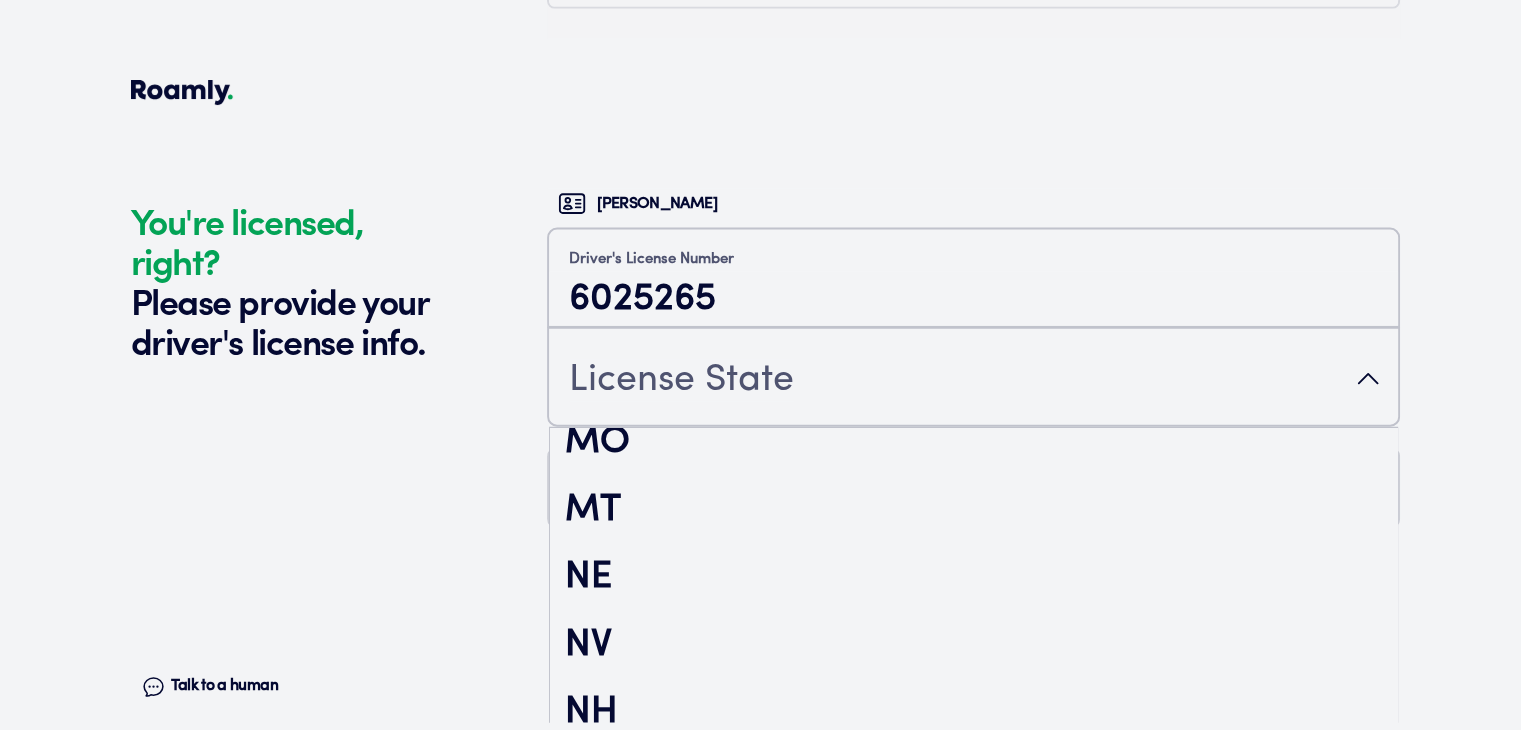 click on "You're licensed, right? Please provide your driver's license info. Talk to a human Chat 1 2 3 4+ Edit How many RVs or Trailers do you want to cover? Year [DATE] Manufacturer Winnebago Model Sunstar Length 35 FT 2 SLIDE Original owner Yes How many nights do you camp in your RV? 90 - 149 nights / year How do you store your RV? Covered Yes No Does this RV have a salvage title? Edit Tell us about your RV. First name [PERSON_NAME] Last name Ridge Date of Birth [DEMOGRAPHIC_DATA] Email [EMAIL_ADDRESS][DOMAIN_NAME] Phone [PHONE_NUMBER] By entering your phone number, you give a licensed Roamly agent permission to assist with this quote through recorded call, email or text message. By continuing, you are confirming that you have read our  Information Disclosure . Edit Who’s the primary driver on this policy? [STREET_ADDRESS] Clear Add a new address How long have you lived at your home address? 6-10 years Edit This helps us get you a better price. Single Married Edit One year Two years Three years Four years Five+ years" at bounding box center [761, -1878] 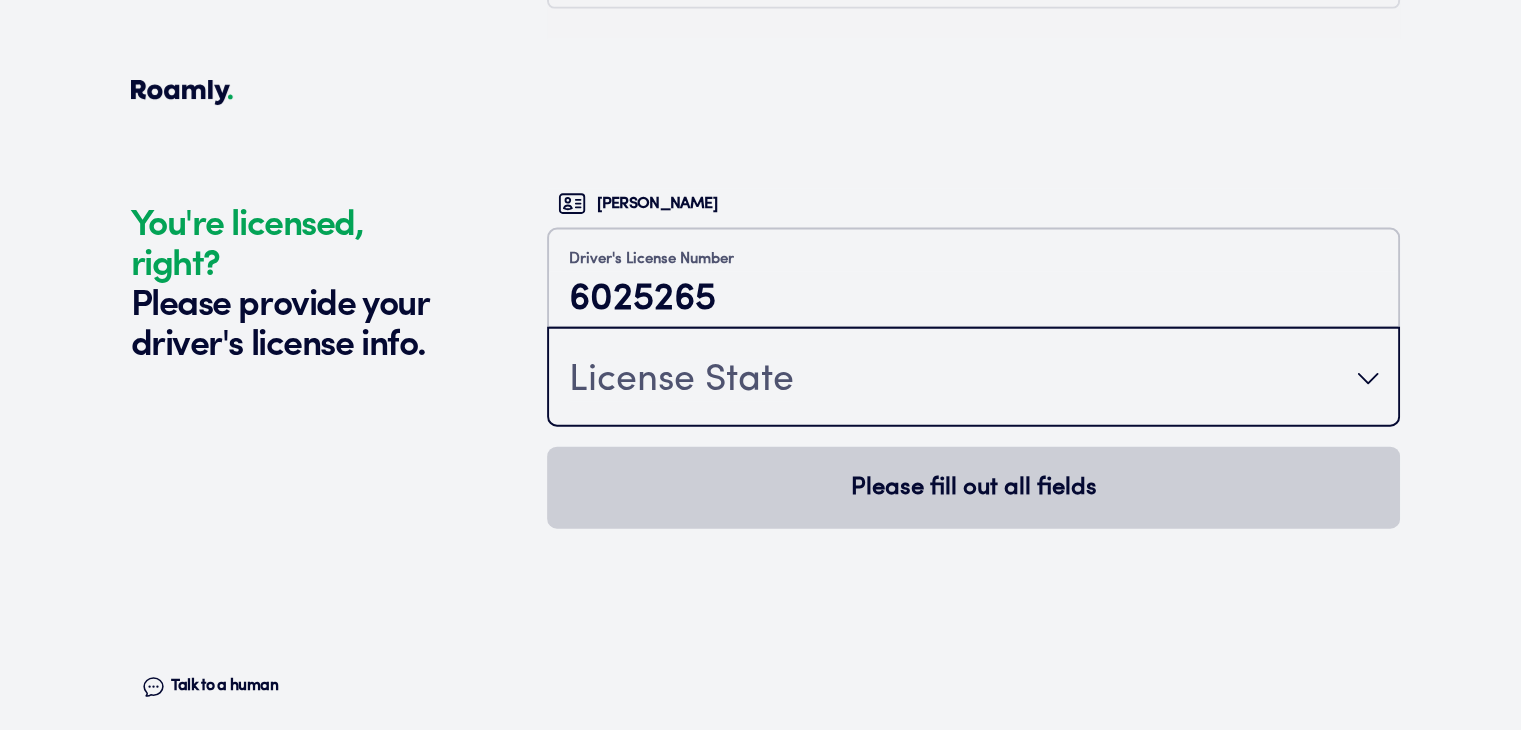 click on "License State" at bounding box center [973, 379] 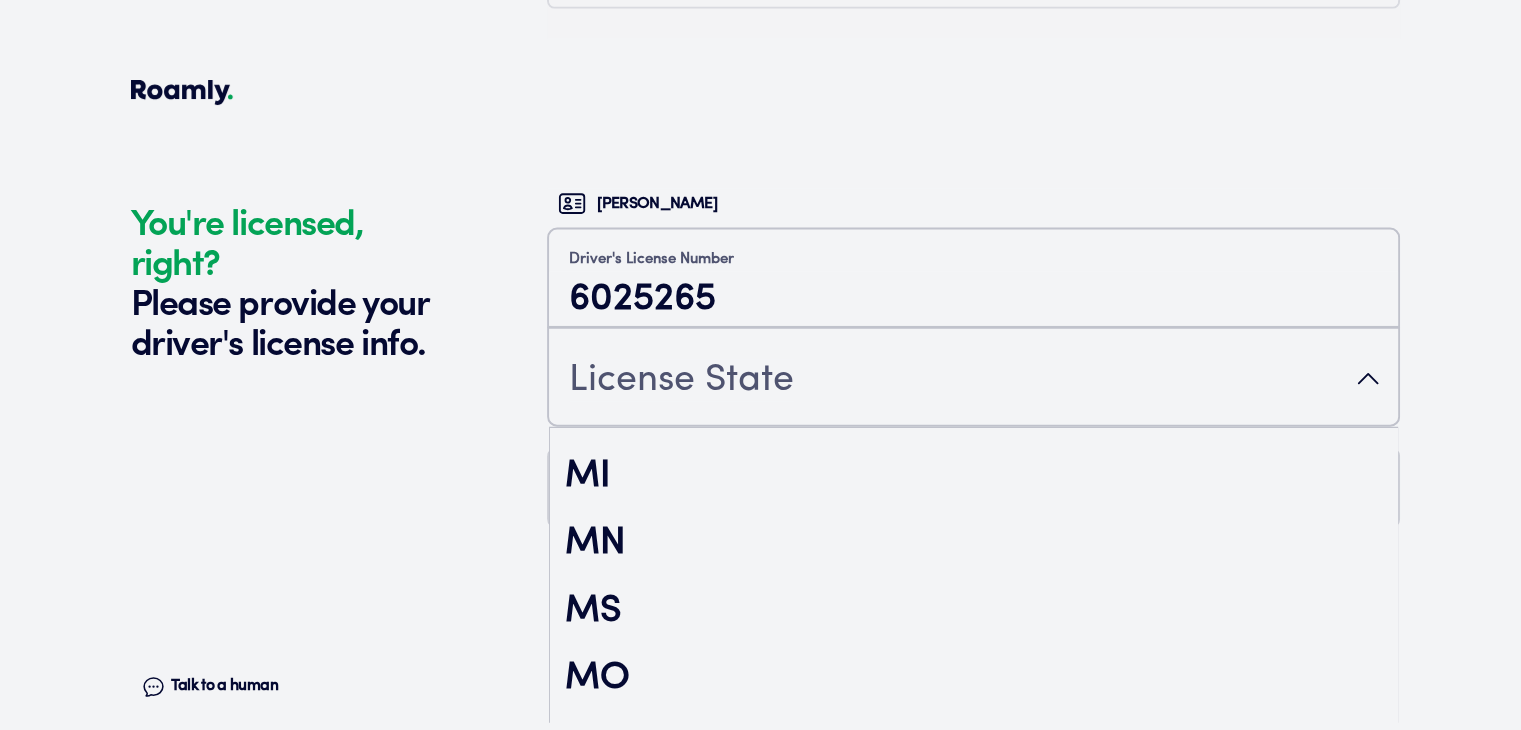 scroll, scrollTop: 2176, scrollLeft: 0, axis: vertical 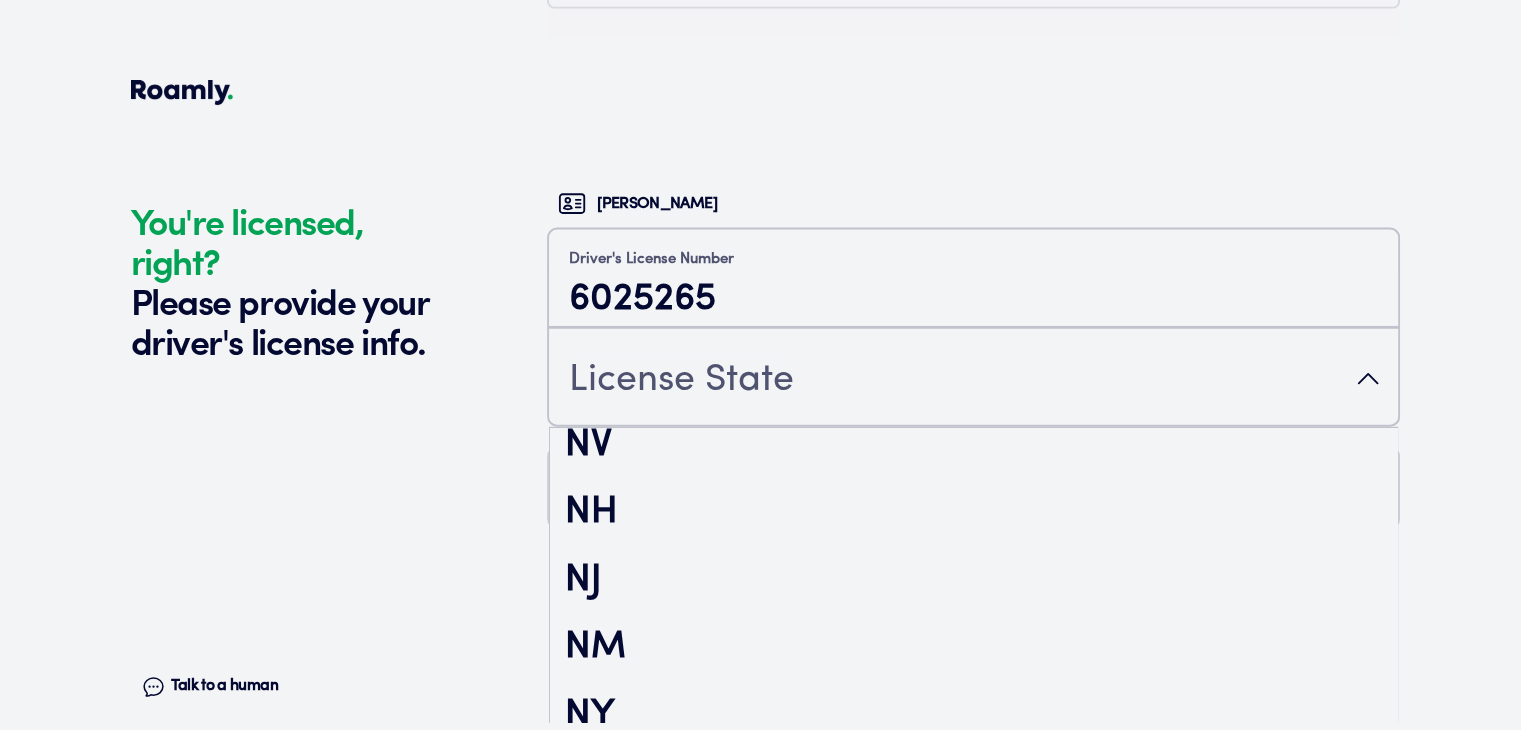 click on "You're licensed, right? Please provide your driver's license info. Talk to a human Chat 1 2 3 4+ Edit How many RVs or Trailers do you want to cover? Year [DATE] Manufacturer Winnebago Model Sunstar Length 35 FT 2 SLIDE Original owner Yes How many nights do you camp in your RV? 90 - 149 nights / year How do you store your RV? Covered Yes No Does this RV have a salvage title? Edit Tell us about your RV. First name [PERSON_NAME] Last name Ridge Date of Birth [DEMOGRAPHIC_DATA] Email [EMAIL_ADDRESS][DOMAIN_NAME] Phone [PHONE_NUMBER] By entering your phone number, you give a licensed Roamly agent permission to assist with this quote through recorded call, email or text message. By continuing, you are confirming that you have read our  Information Disclosure . Edit Who’s the primary driver on this policy? [STREET_ADDRESS] Clear Add a new address How long have you lived at your home address? 6-10 years Edit This helps us get you a better price. Single Married Edit One year Two years Three years Four years Five+ years" at bounding box center (761, -1878) 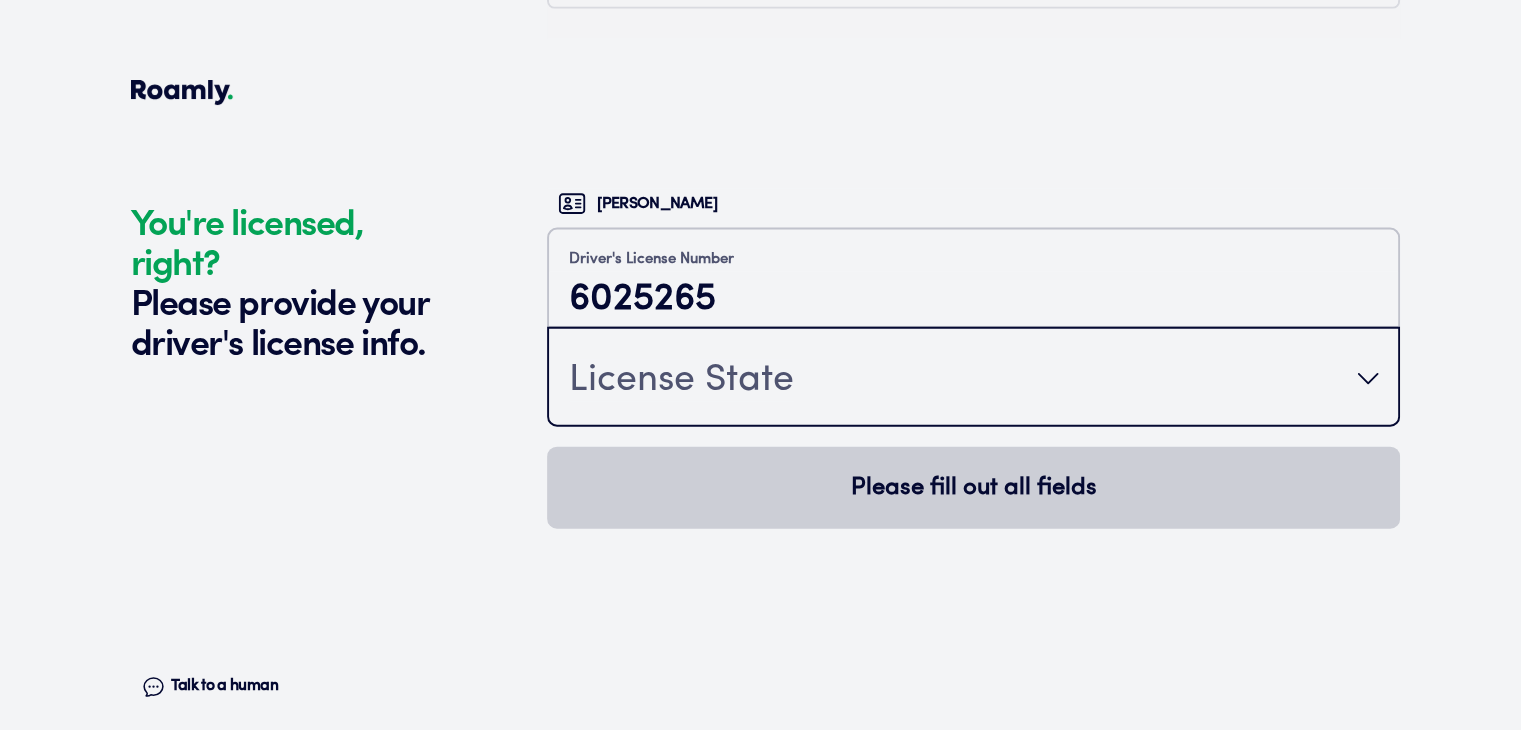 click on "License State" at bounding box center (973, 379) 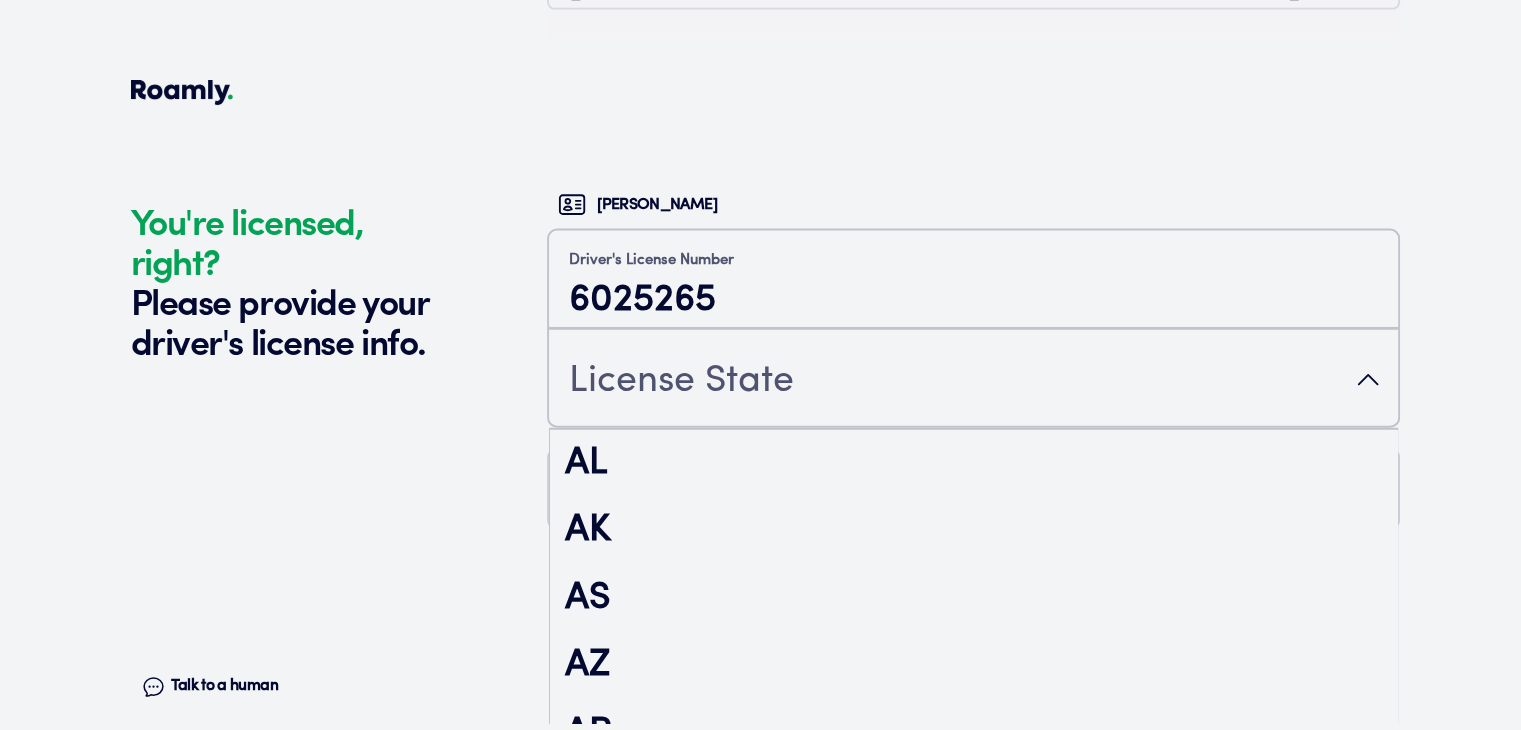 scroll, scrollTop: 4489, scrollLeft: 0, axis: vertical 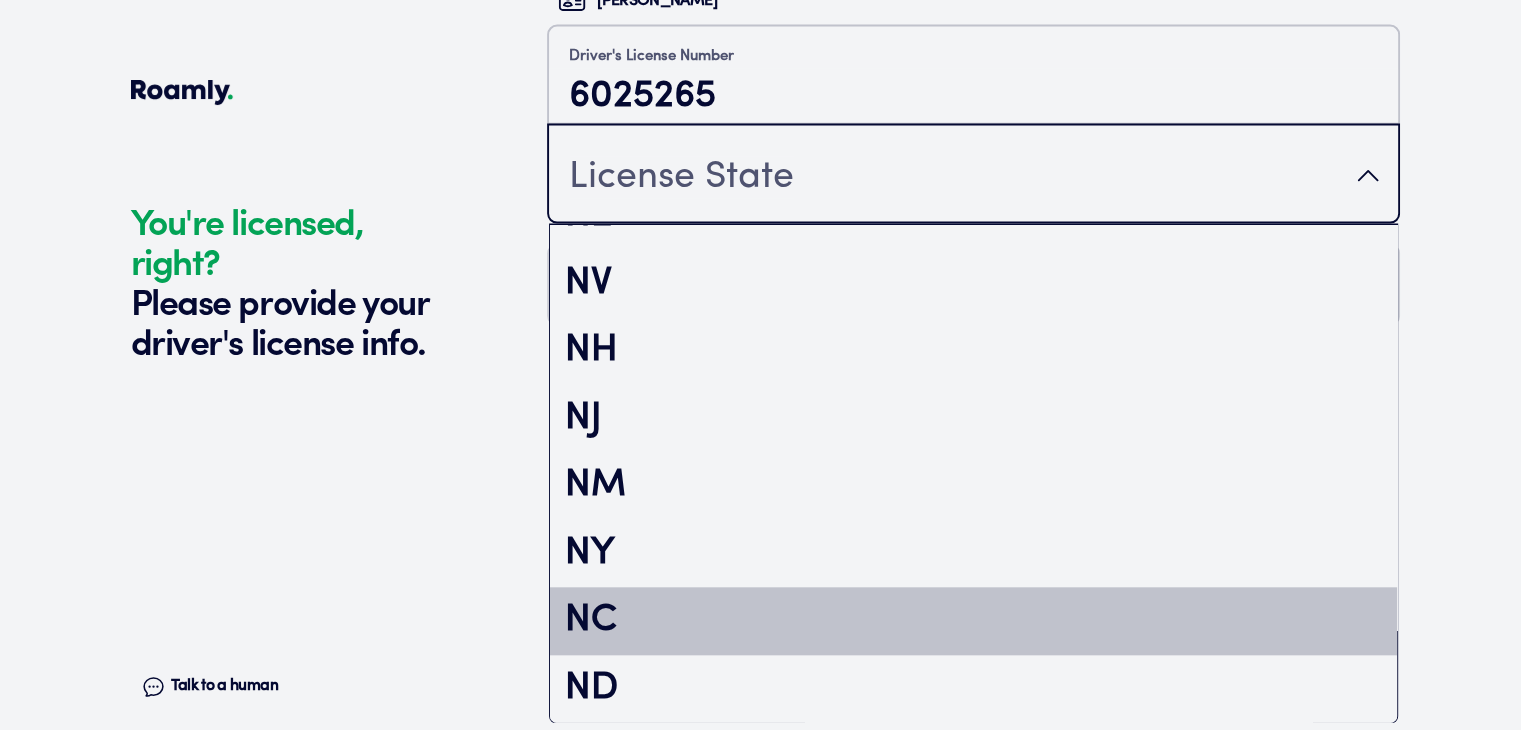click on "NC" at bounding box center (973, 622) 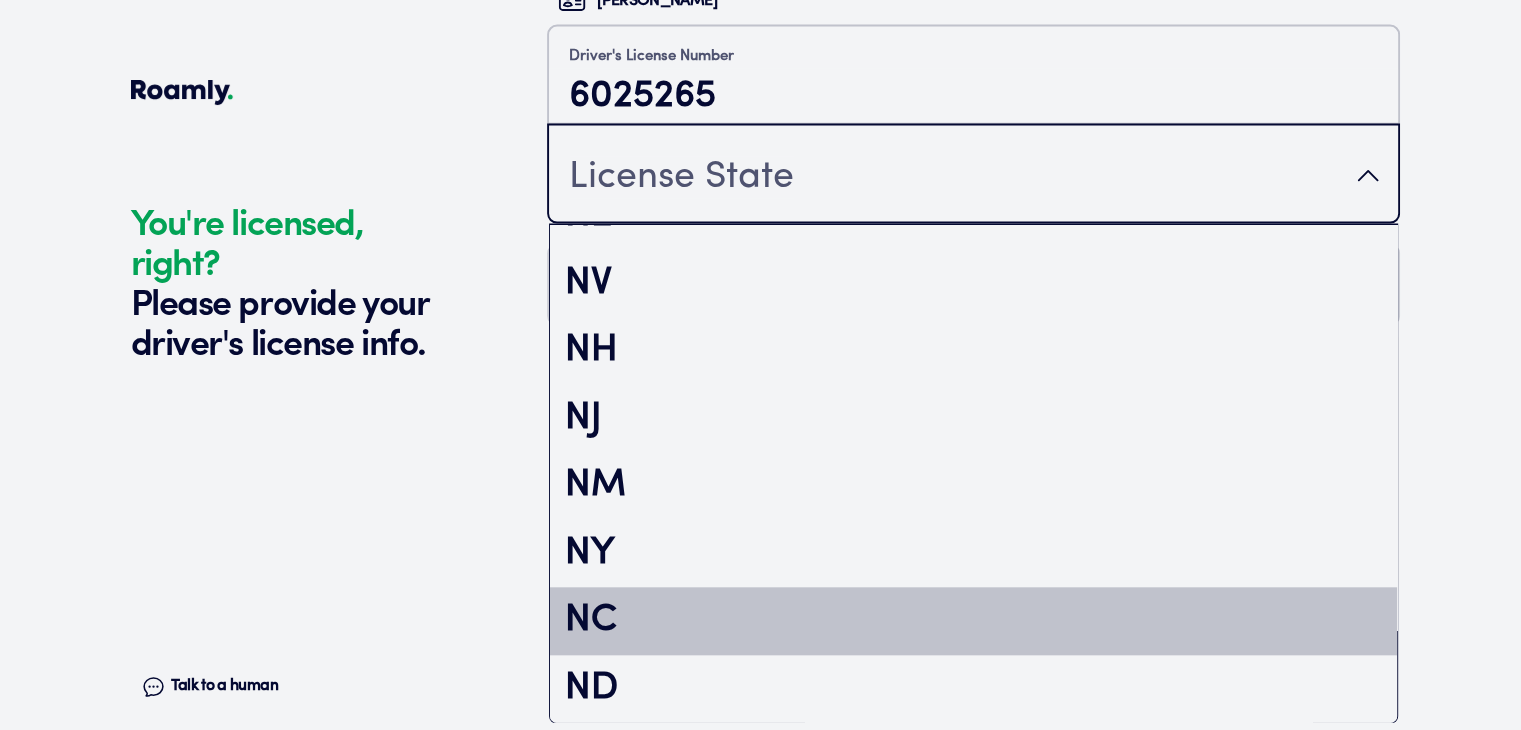 scroll, scrollTop: 0, scrollLeft: 0, axis: both 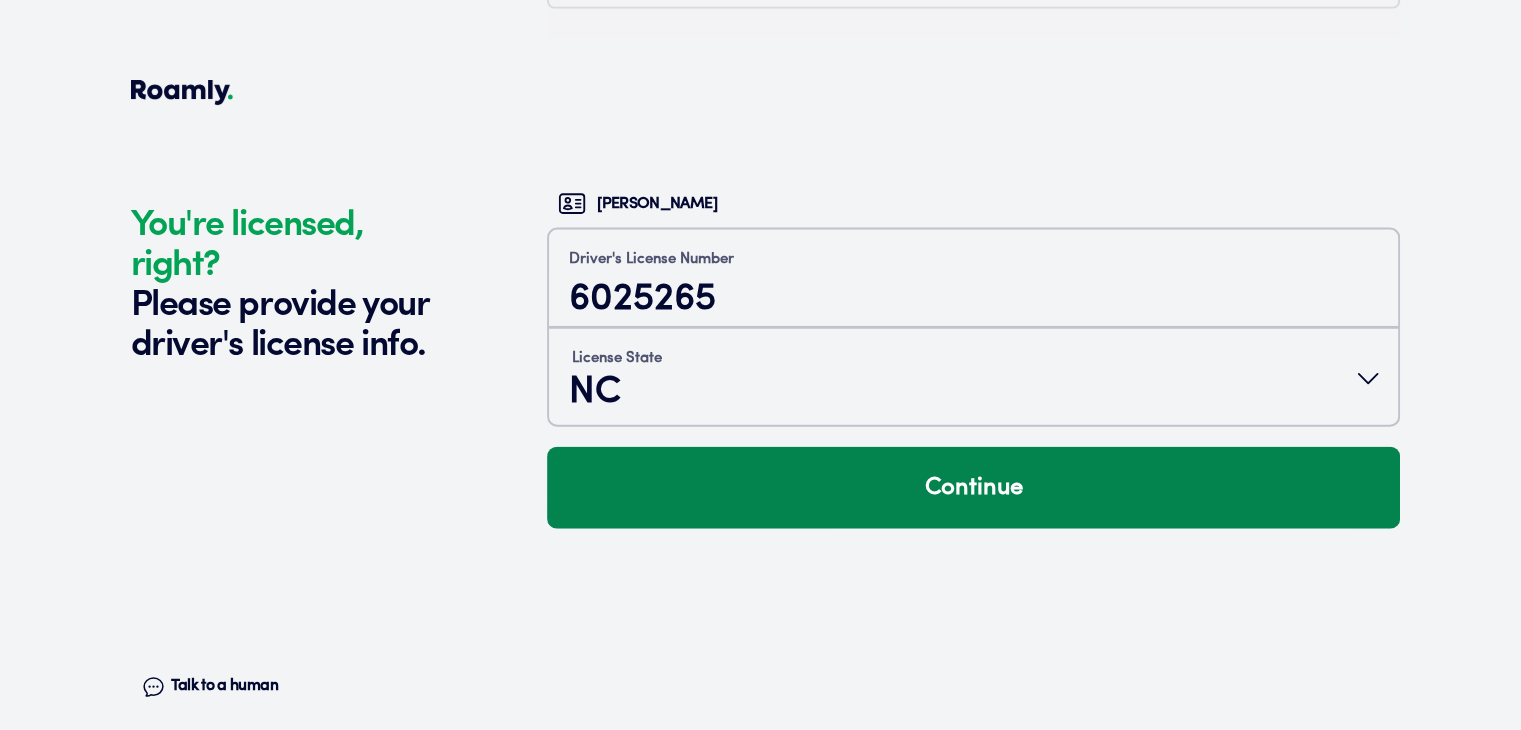 click on "Continue" at bounding box center [973, 488] 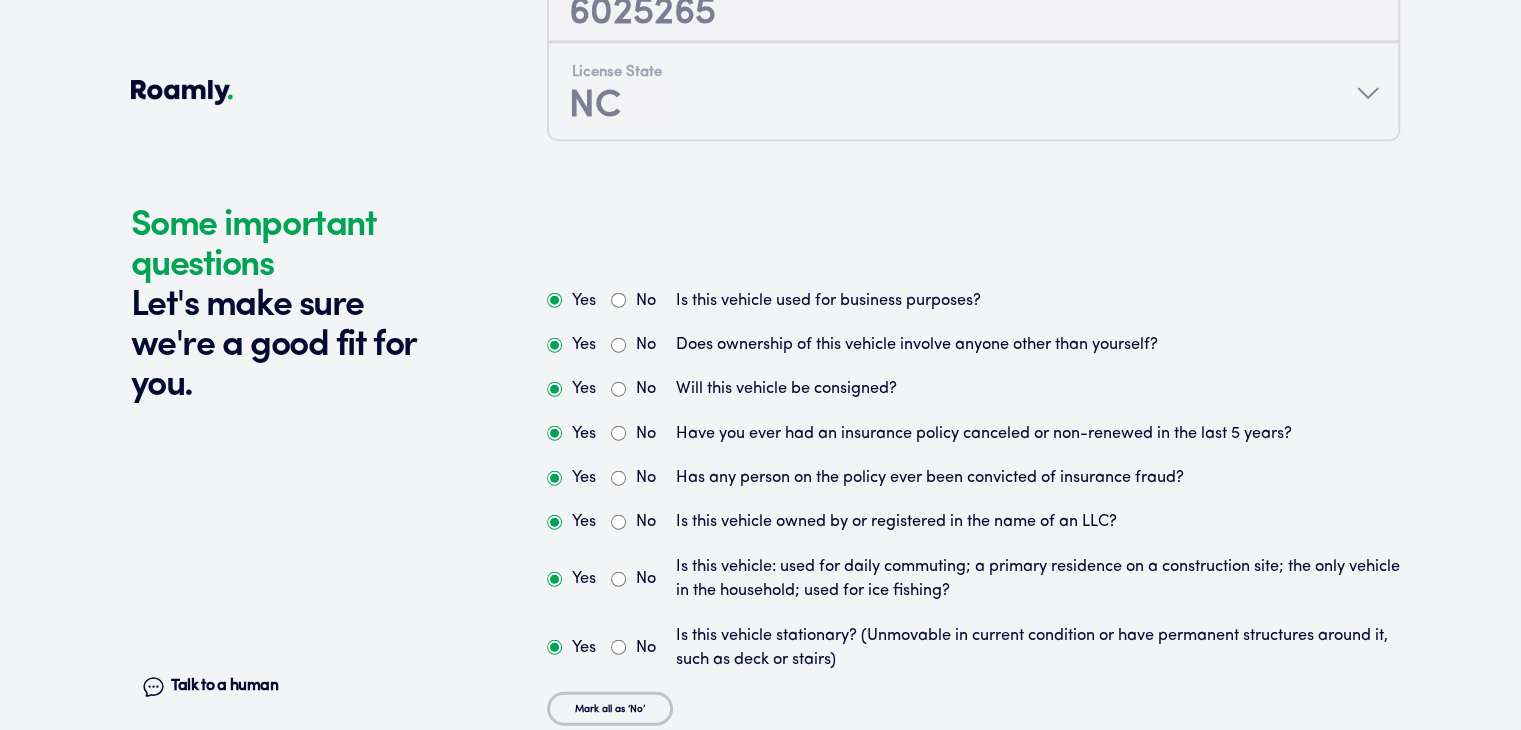scroll, scrollTop: 4963, scrollLeft: 0, axis: vertical 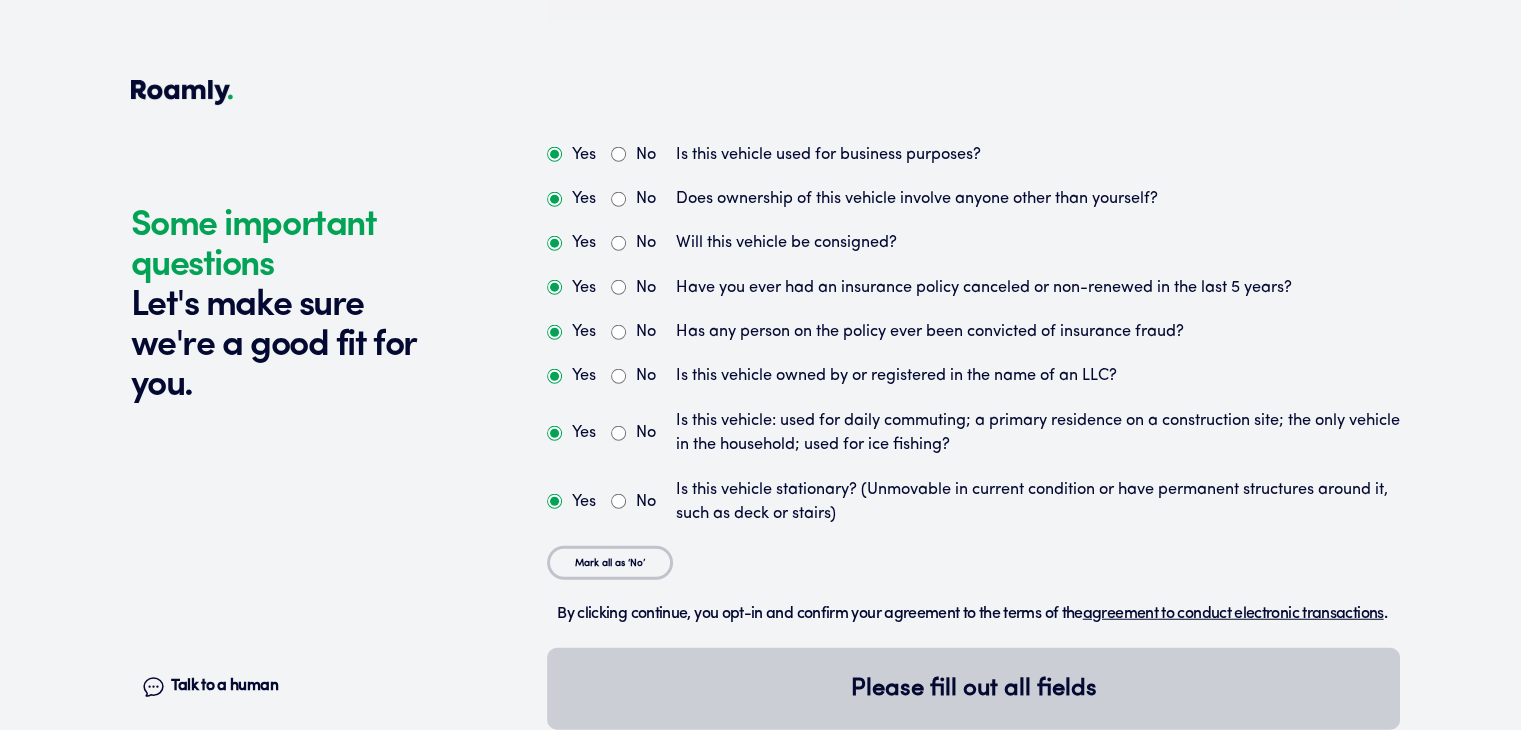 click on "No" at bounding box center (618, 154) 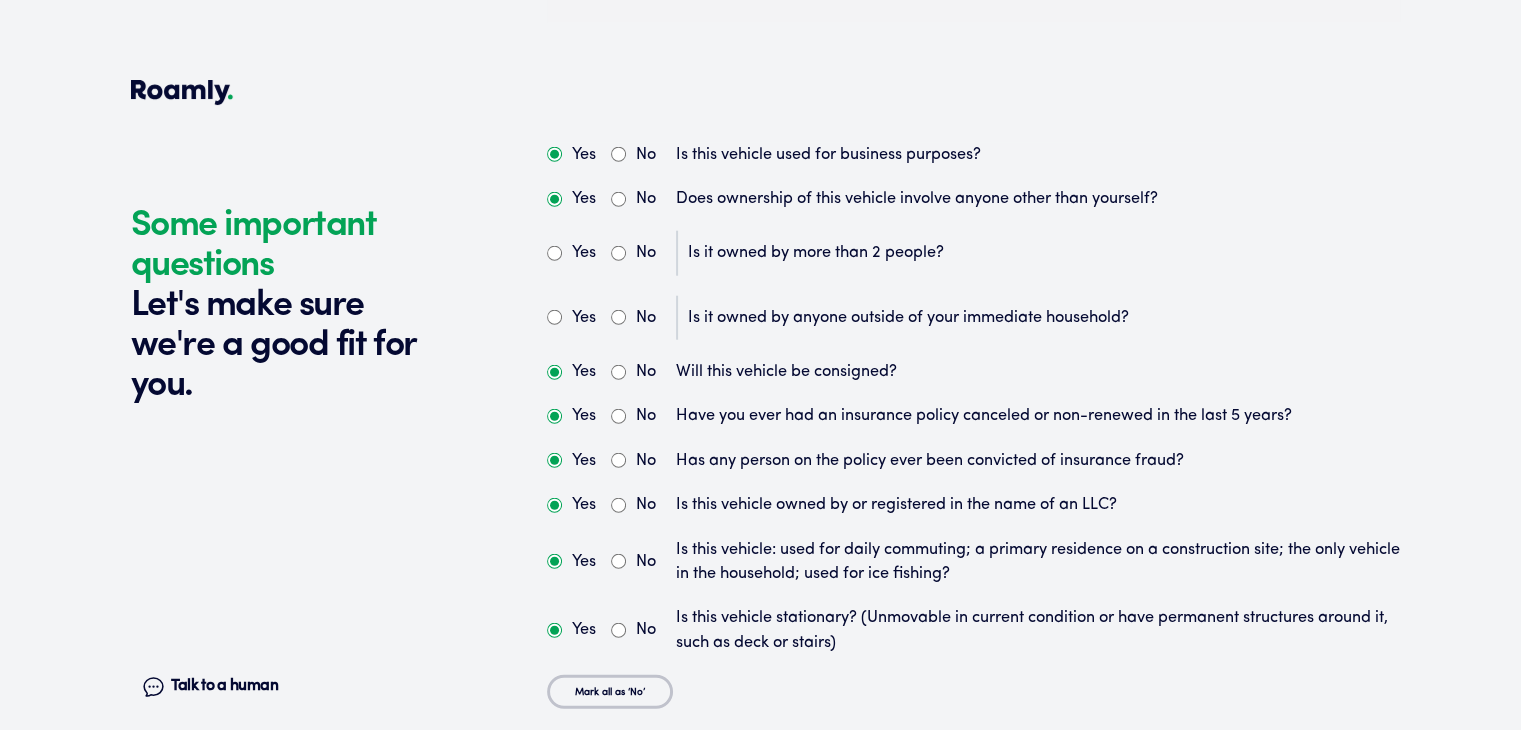 click on "No" at bounding box center [633, 253] 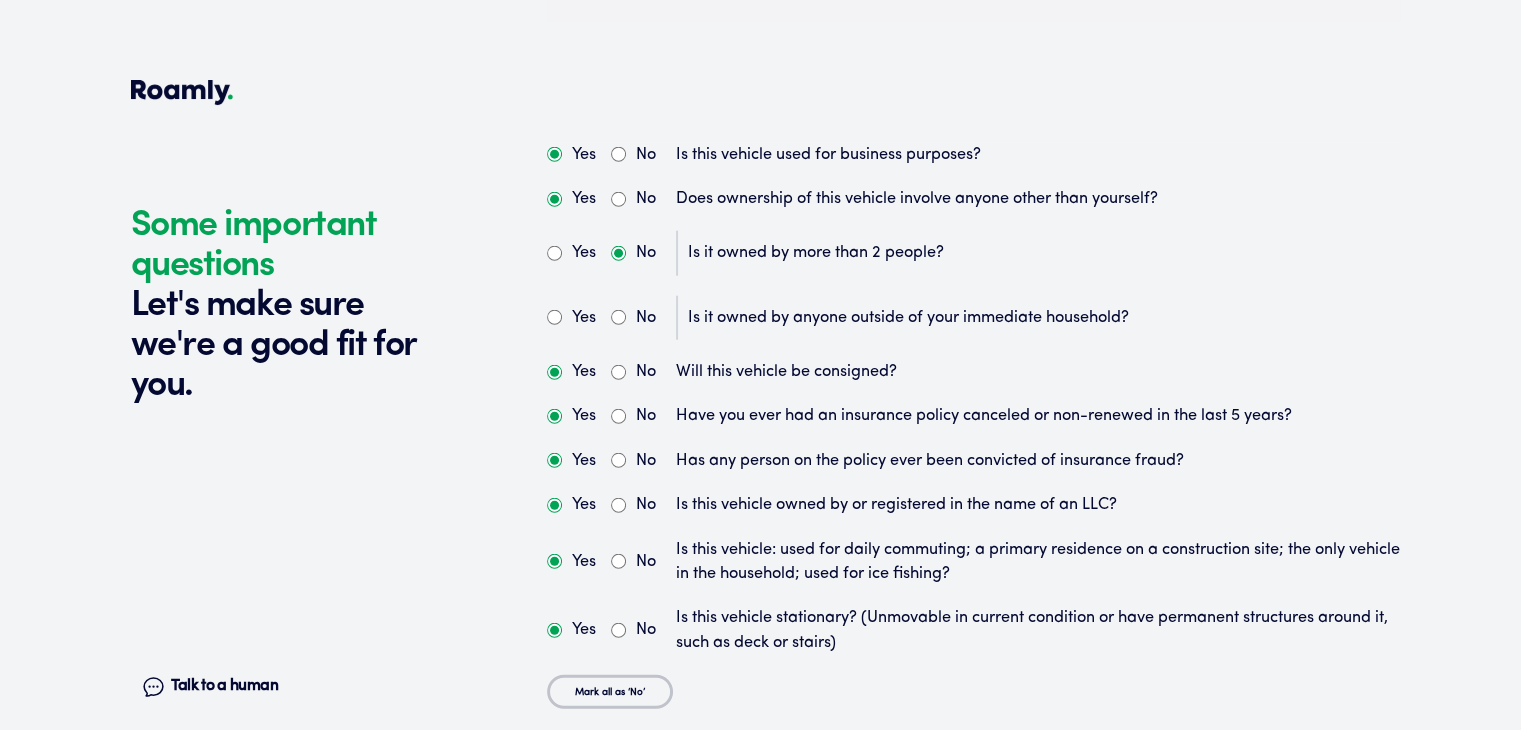 radio on "true" 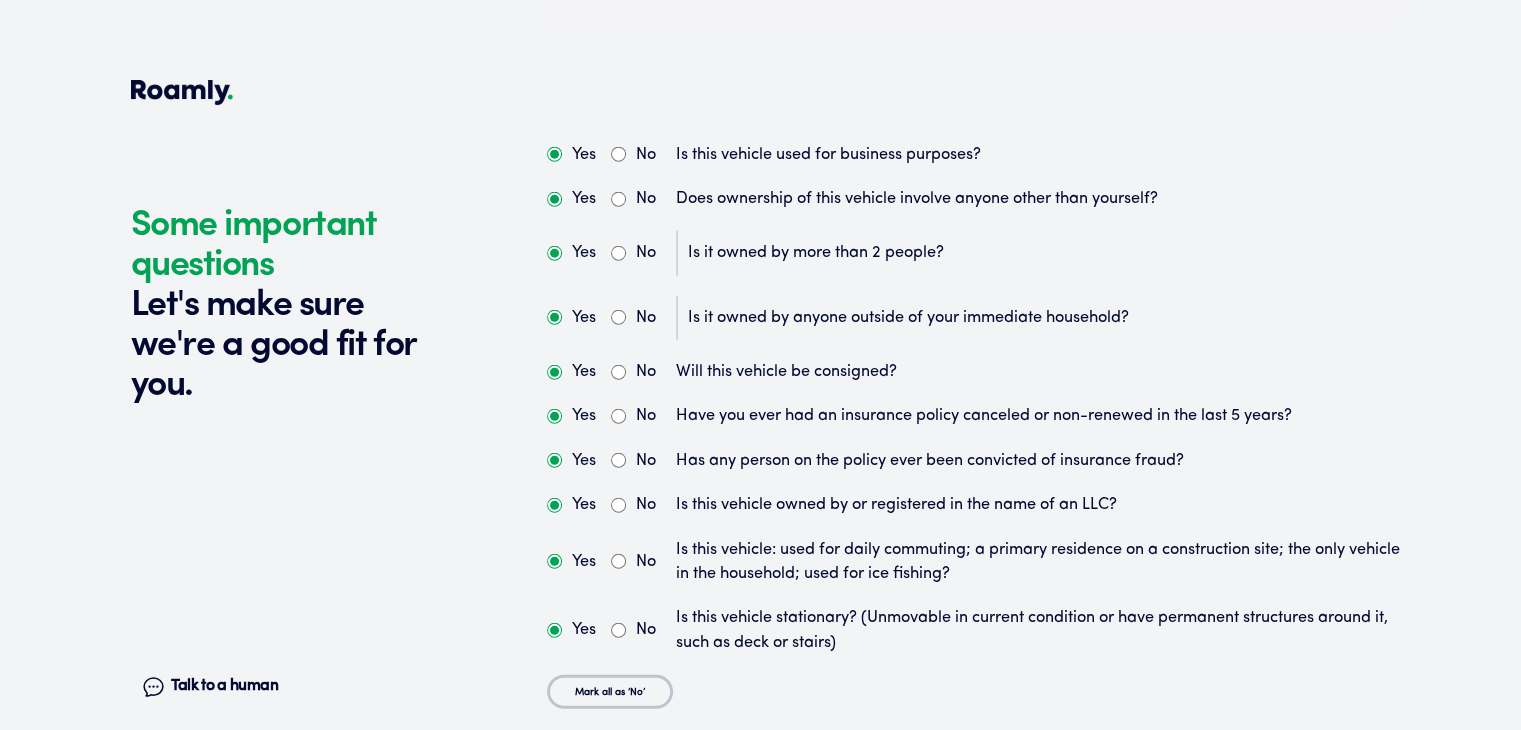 click on "No" at bounding box center (618, 317) 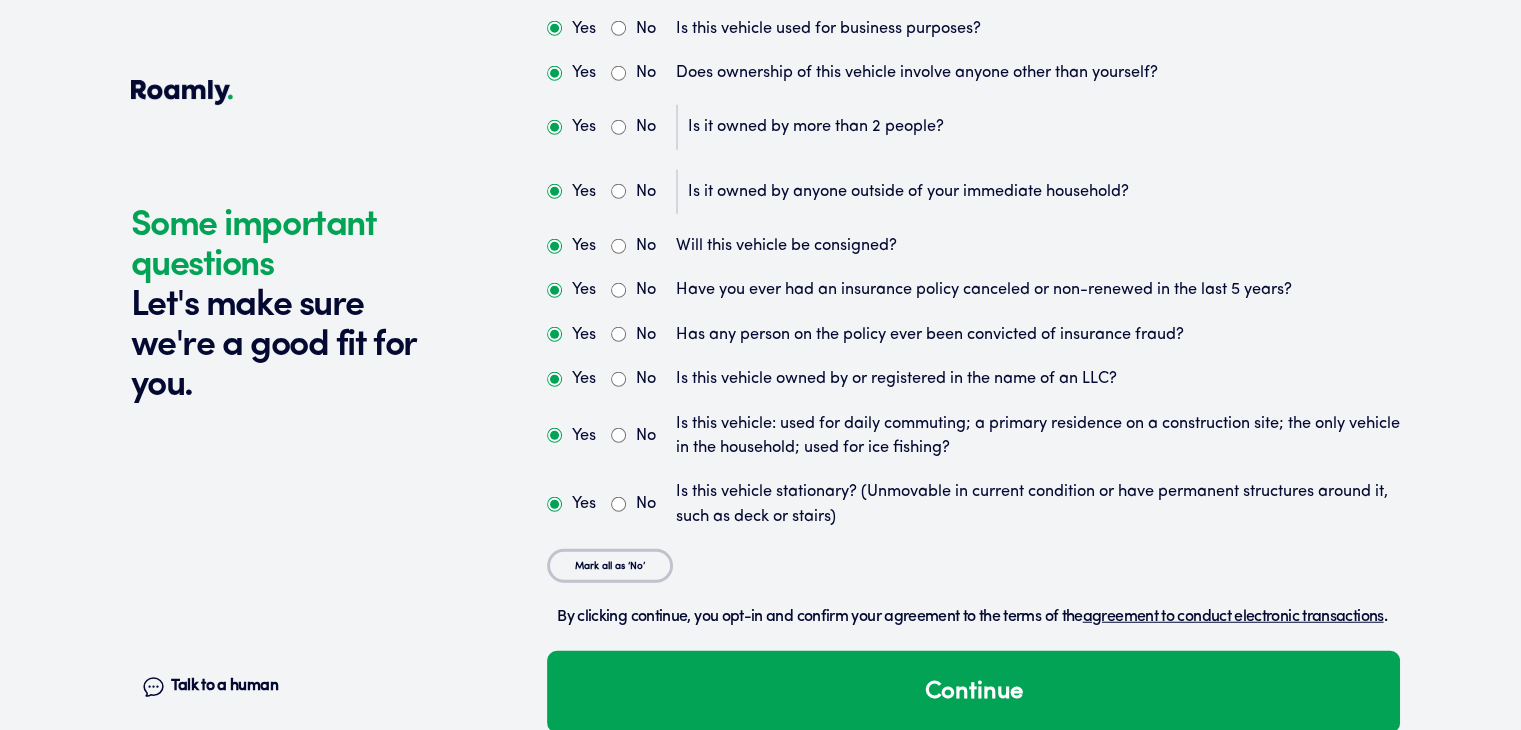 scroll, scrollTop: 5147, scrollLeft: 0, axis: vertical 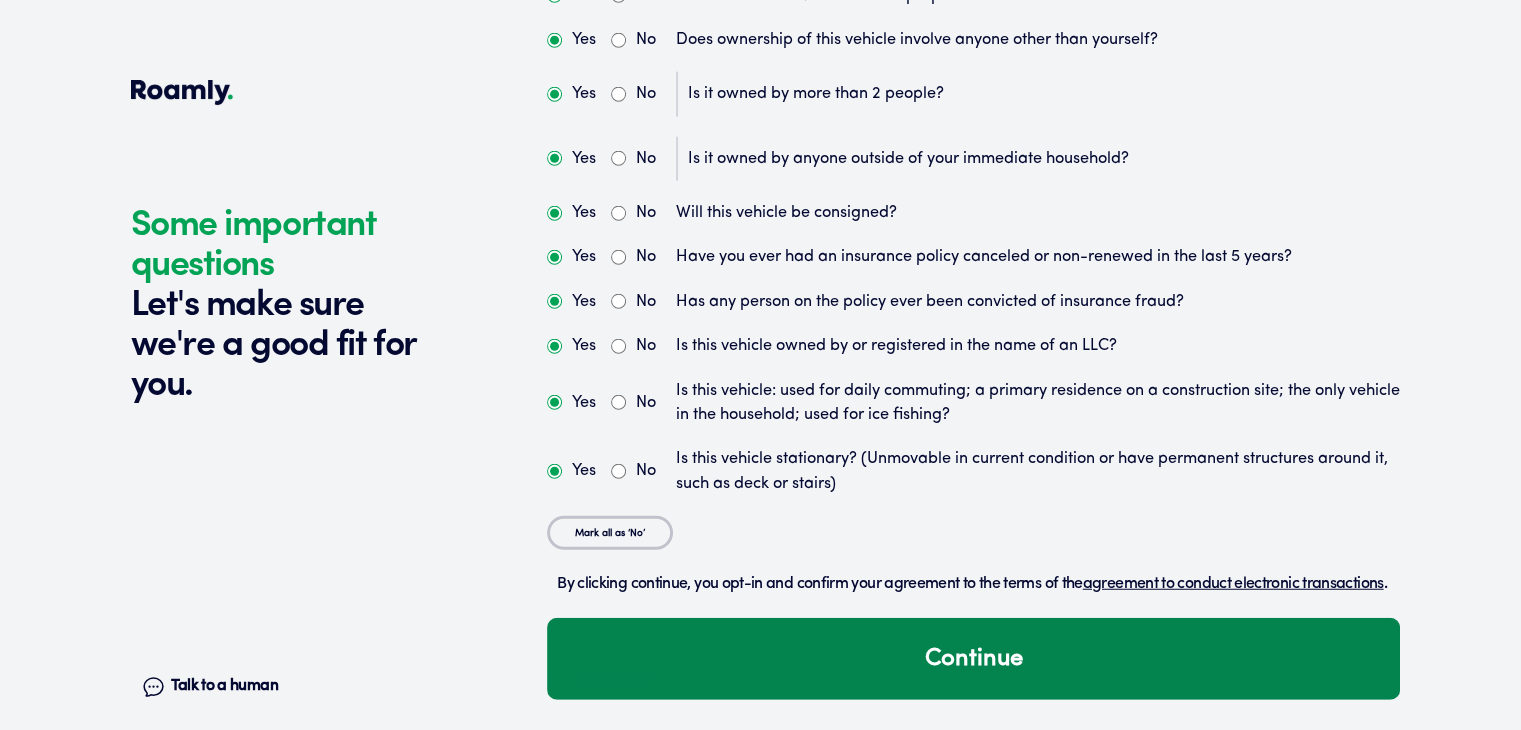 click on "Continue" at bounding box center (973, 659) 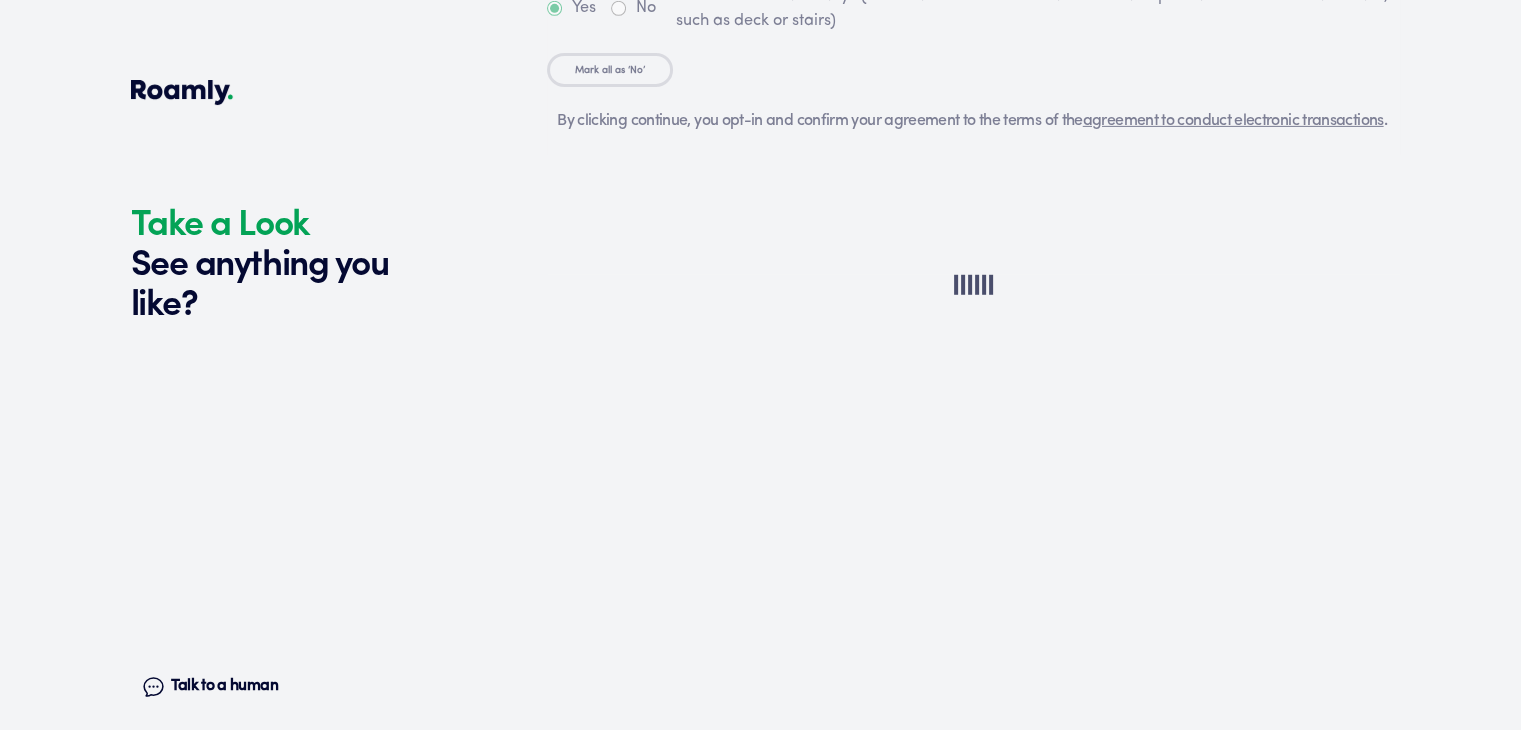 scroll, scrollTop: 5784, scrollLeft: 0, axis: vertical 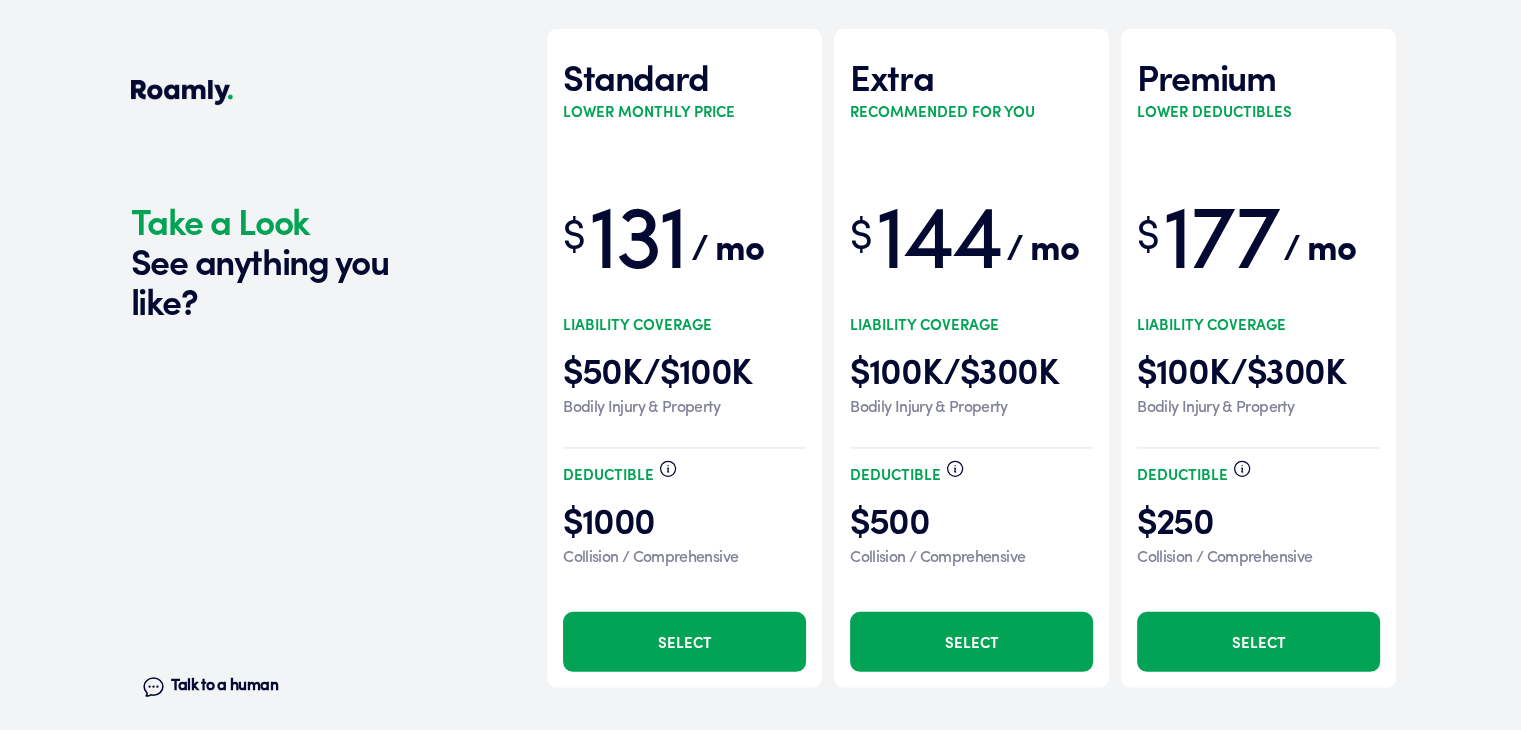 click on "Select" at bounding box center (684, 642) 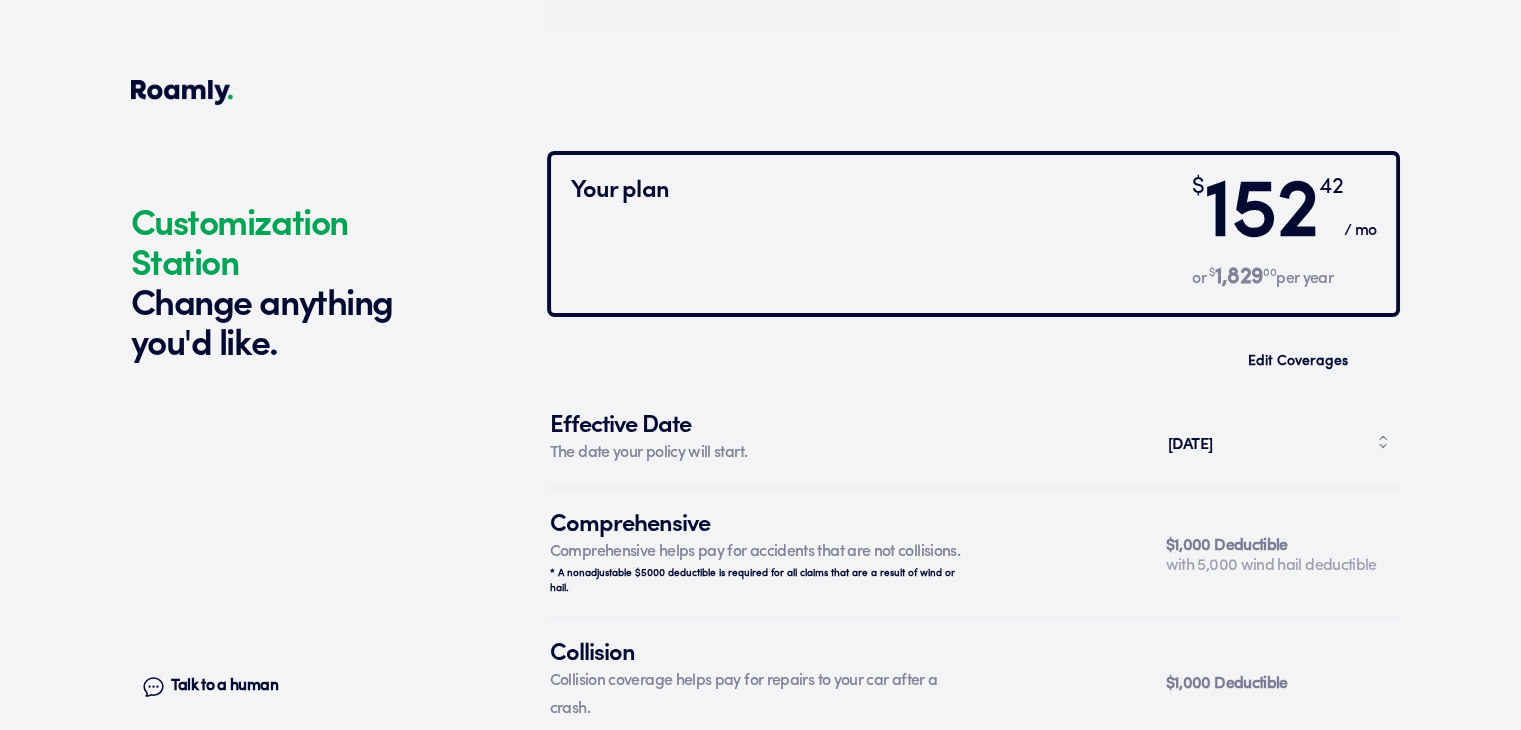 scroll, scrollTop: 6632, scrollLeft: 0, axis: vertical 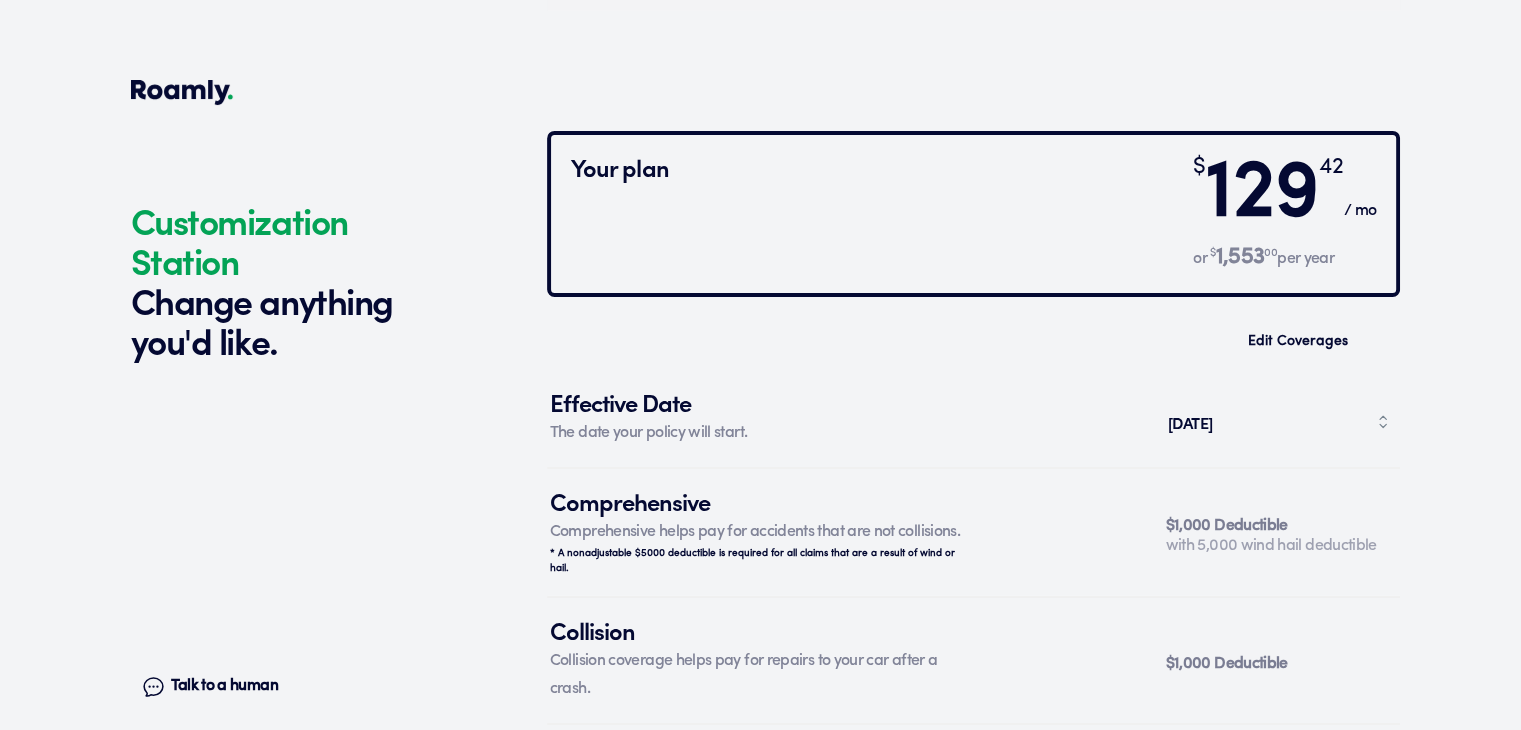 click on "Customization Station Change anything you'd like. Talk to a human Chat" at bounding box center (334, -2405) 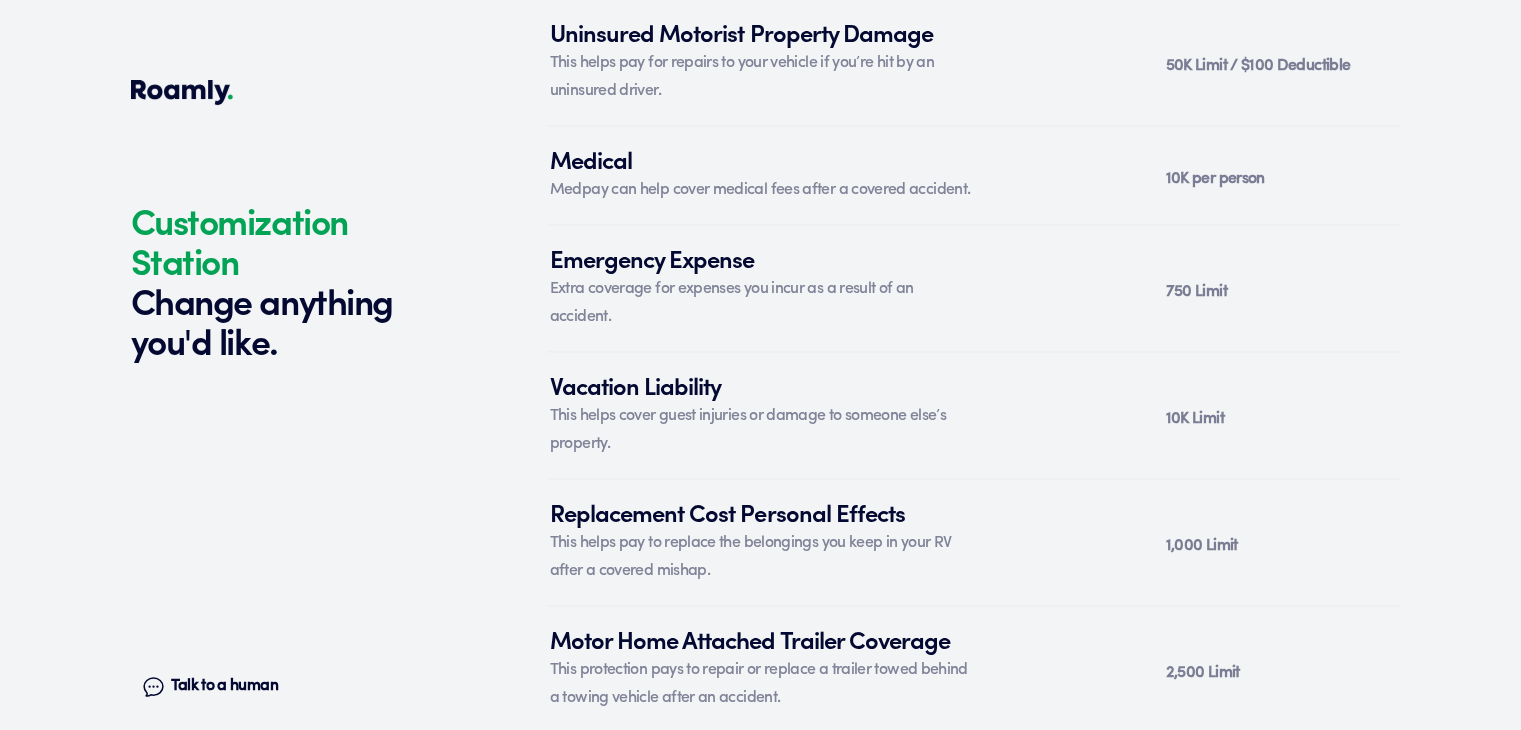 scroll, scrollTop: 7651, scrollLeft: 0, axis: vertical 